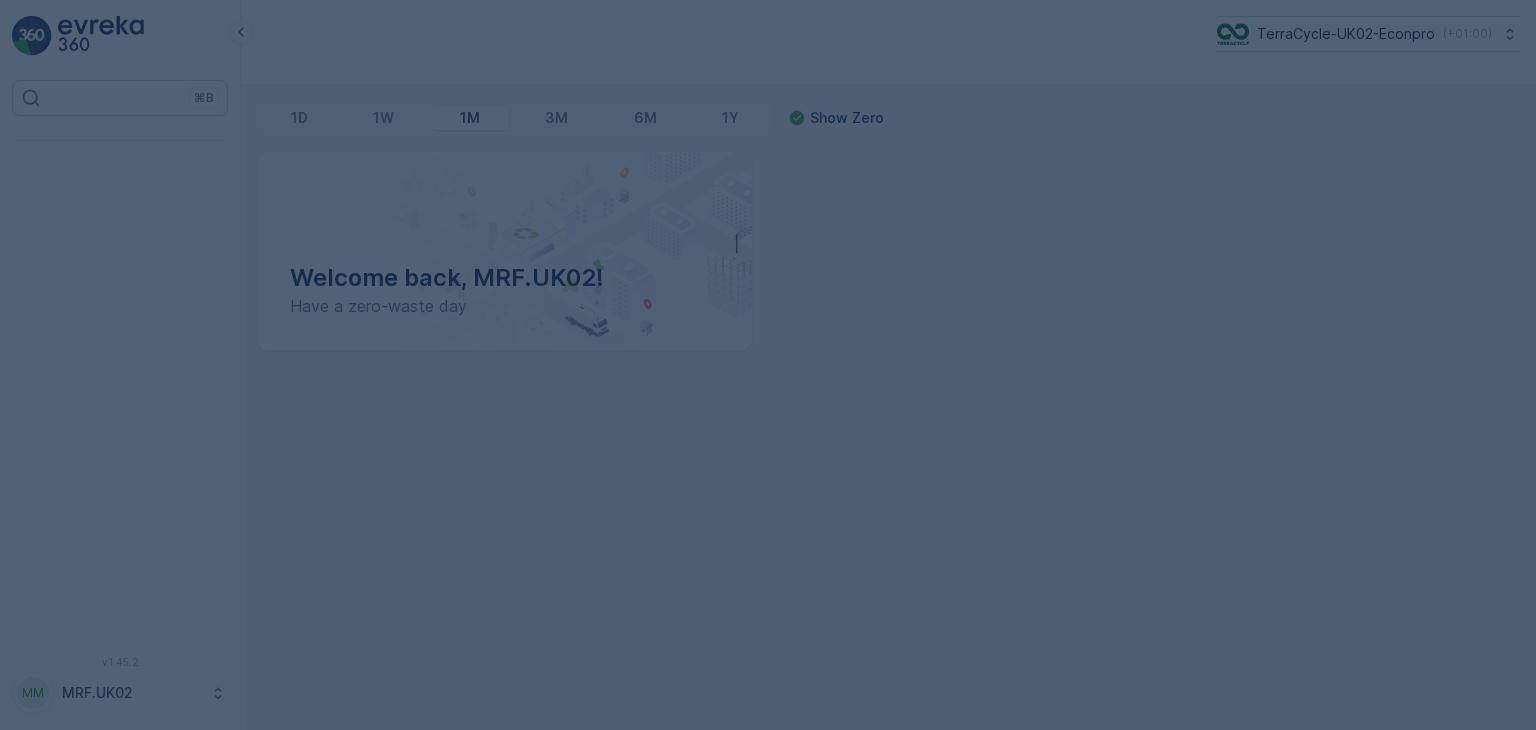 scroll, scrollTop: 0, scrollLeft: 0, axis: both 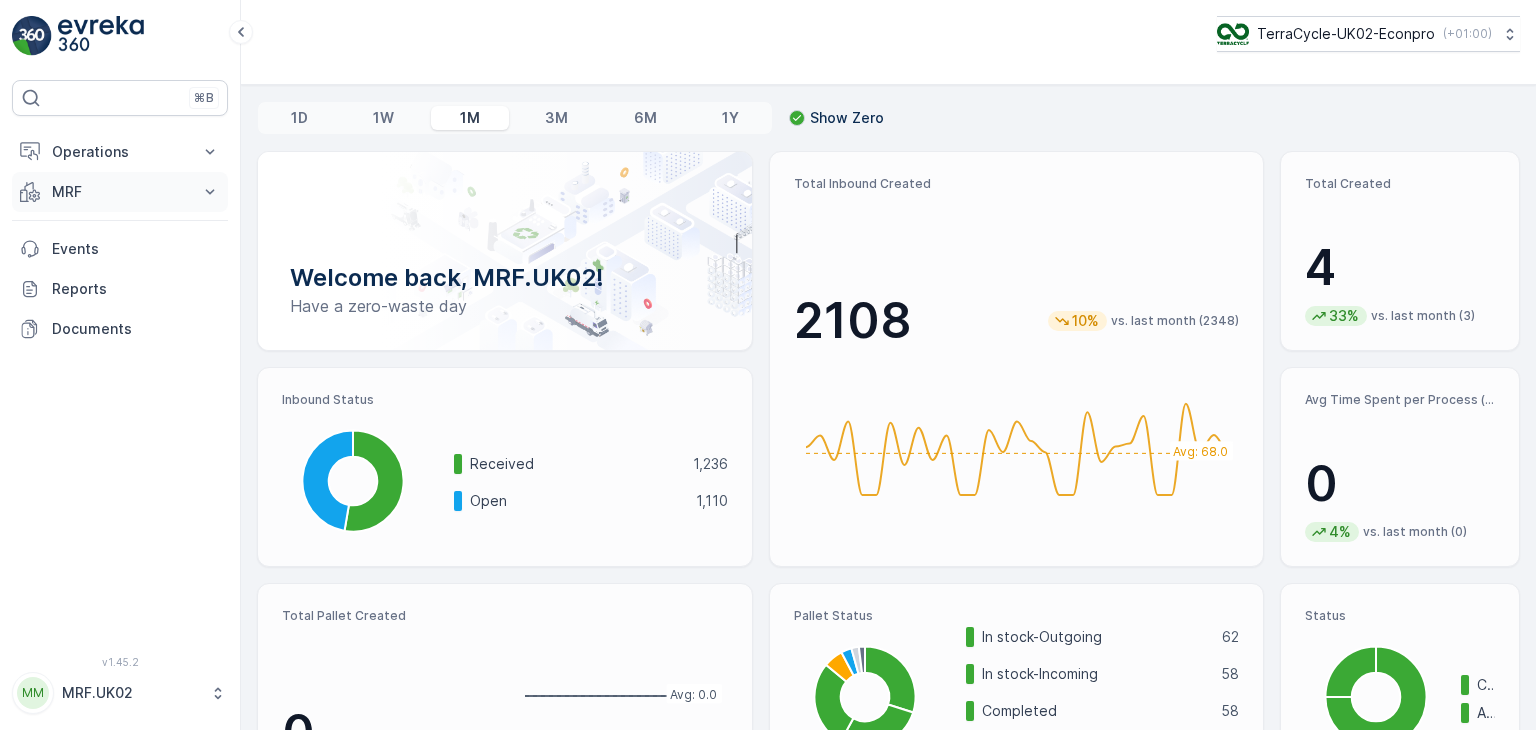 click 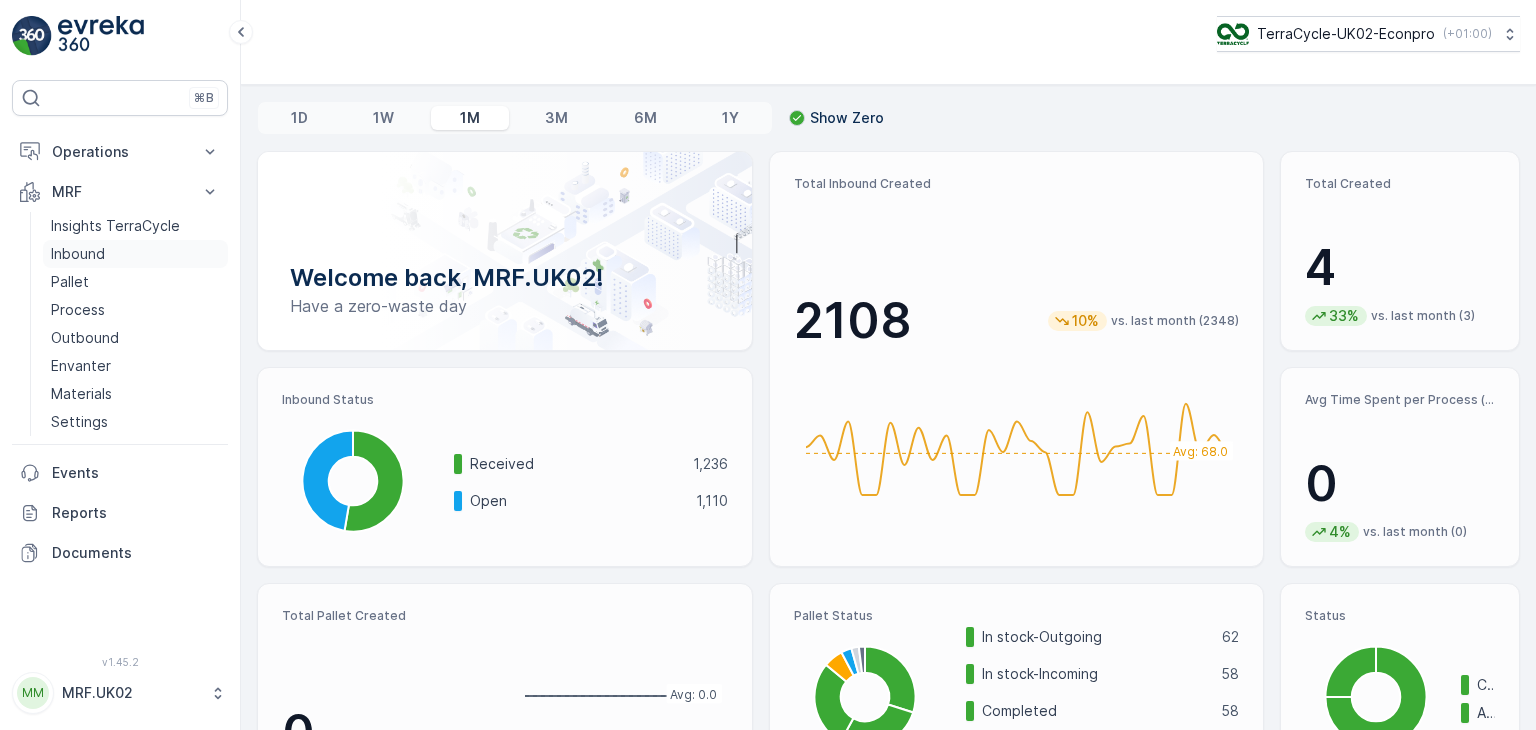click on "Inbound" at bounding box center [78, 254] 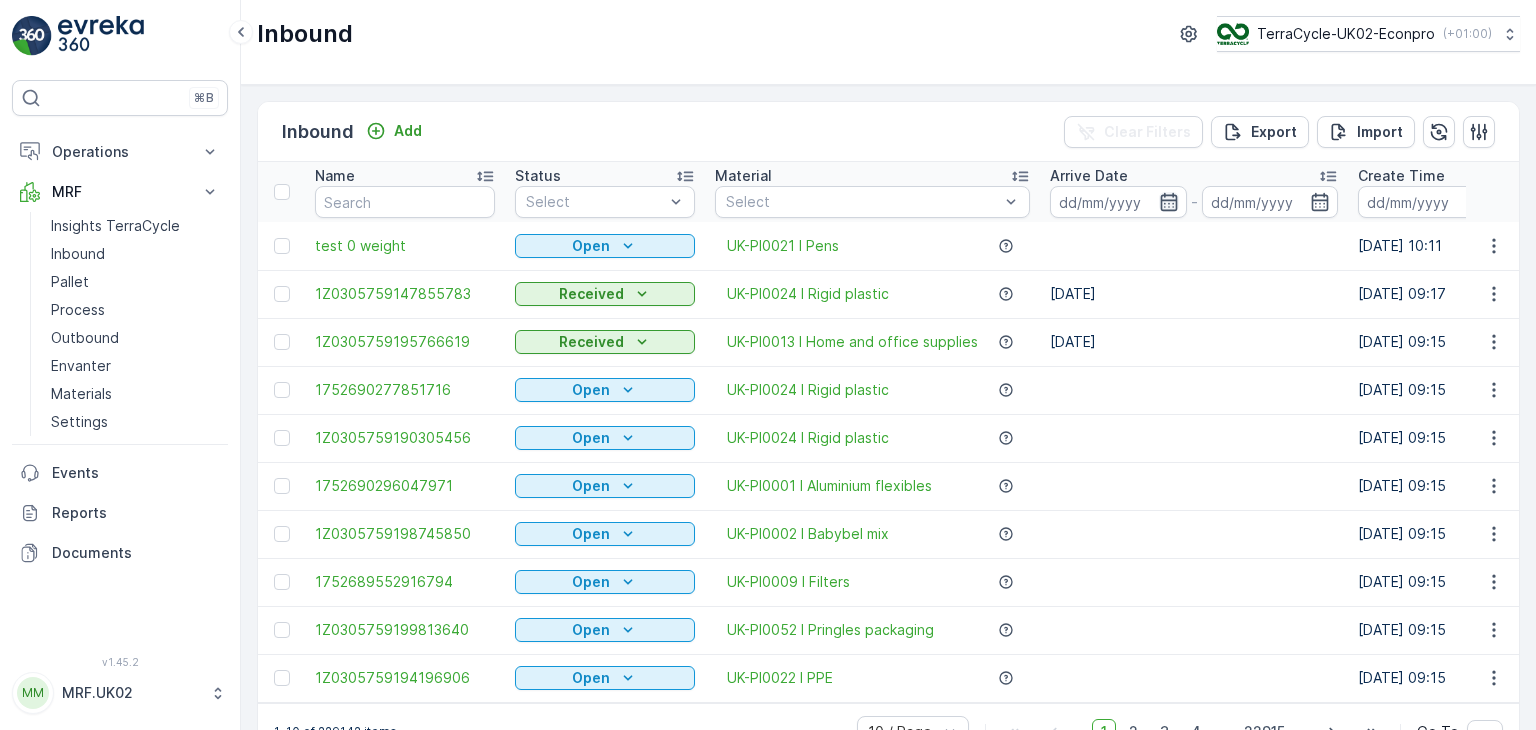 click 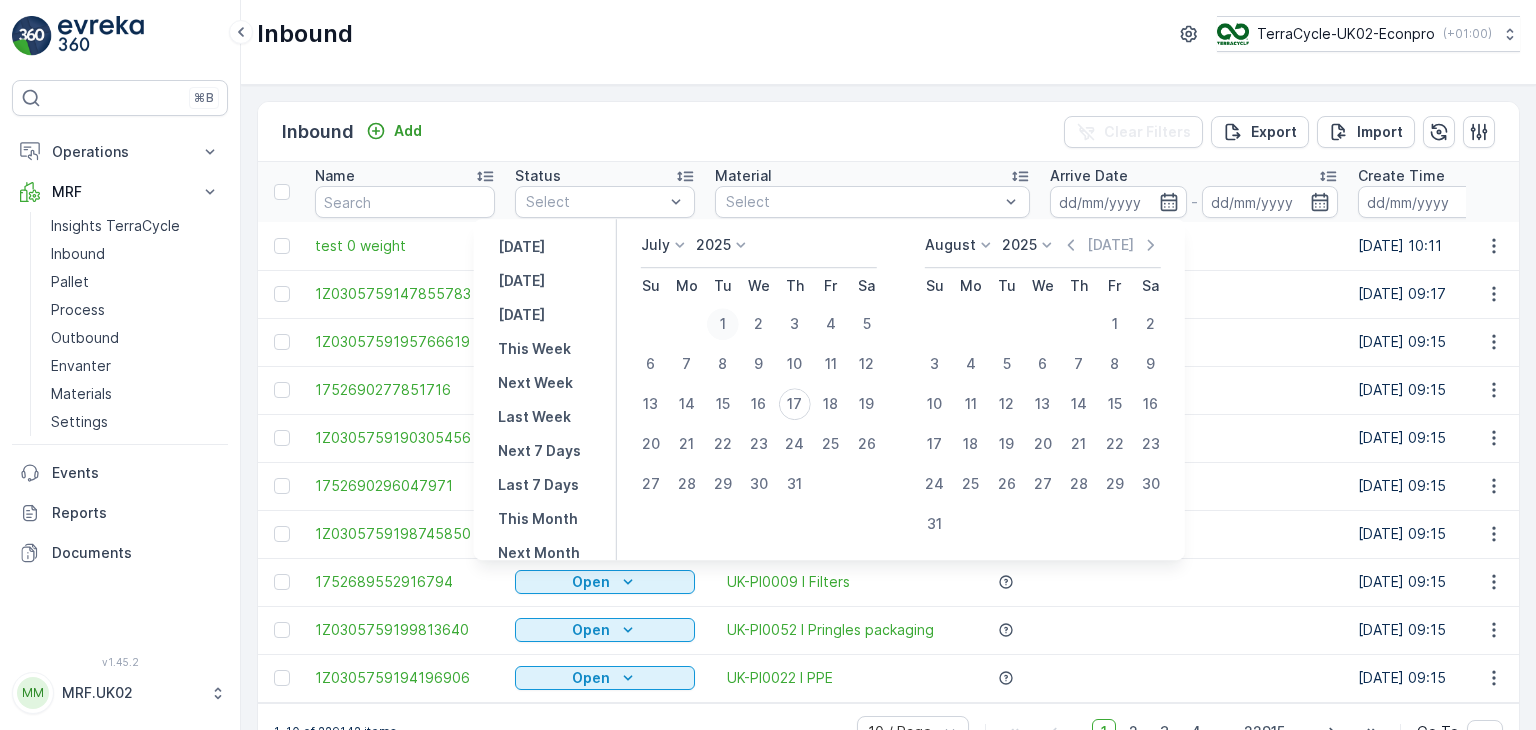 click on "1" at bounding box center (723, 324) 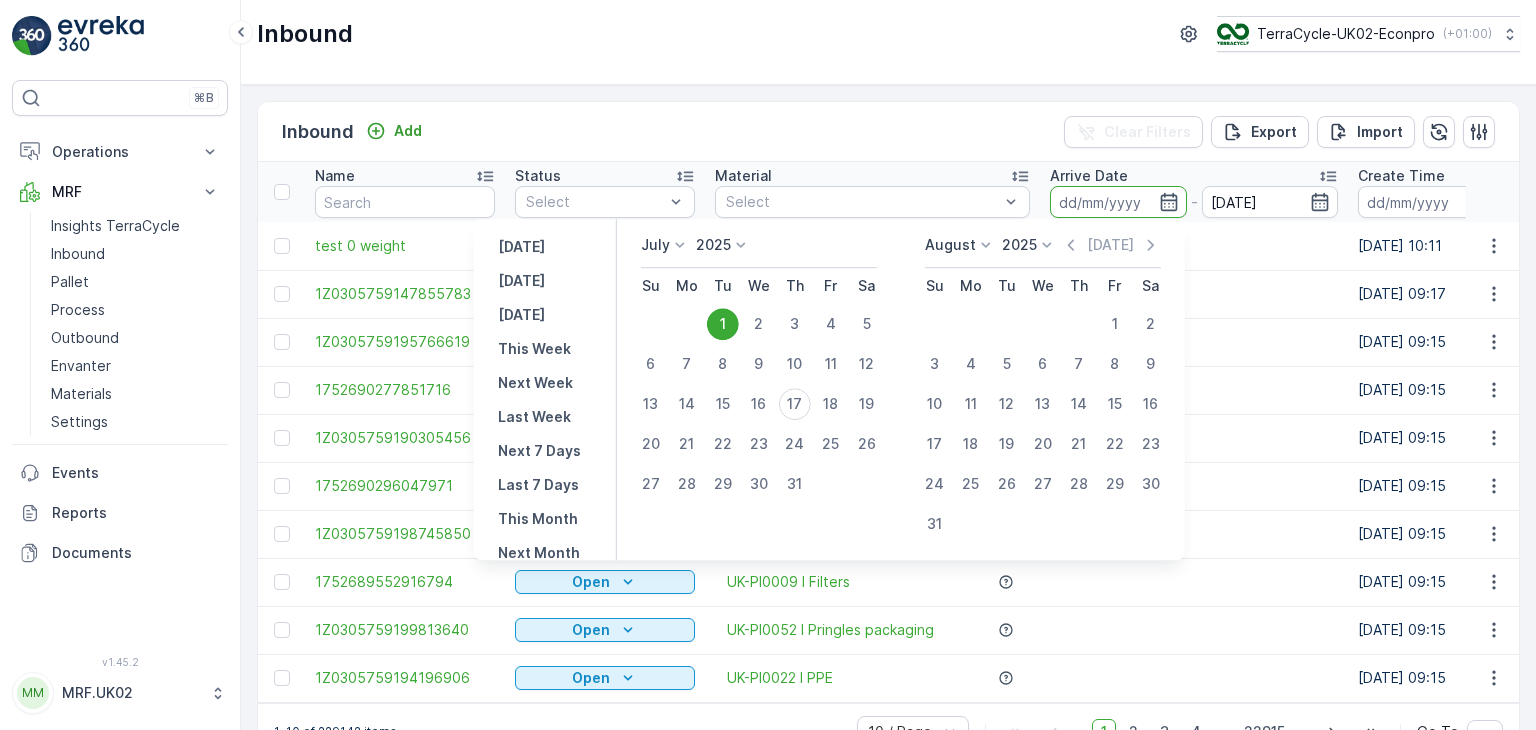 click on "1" at bounding box center (723, 324) 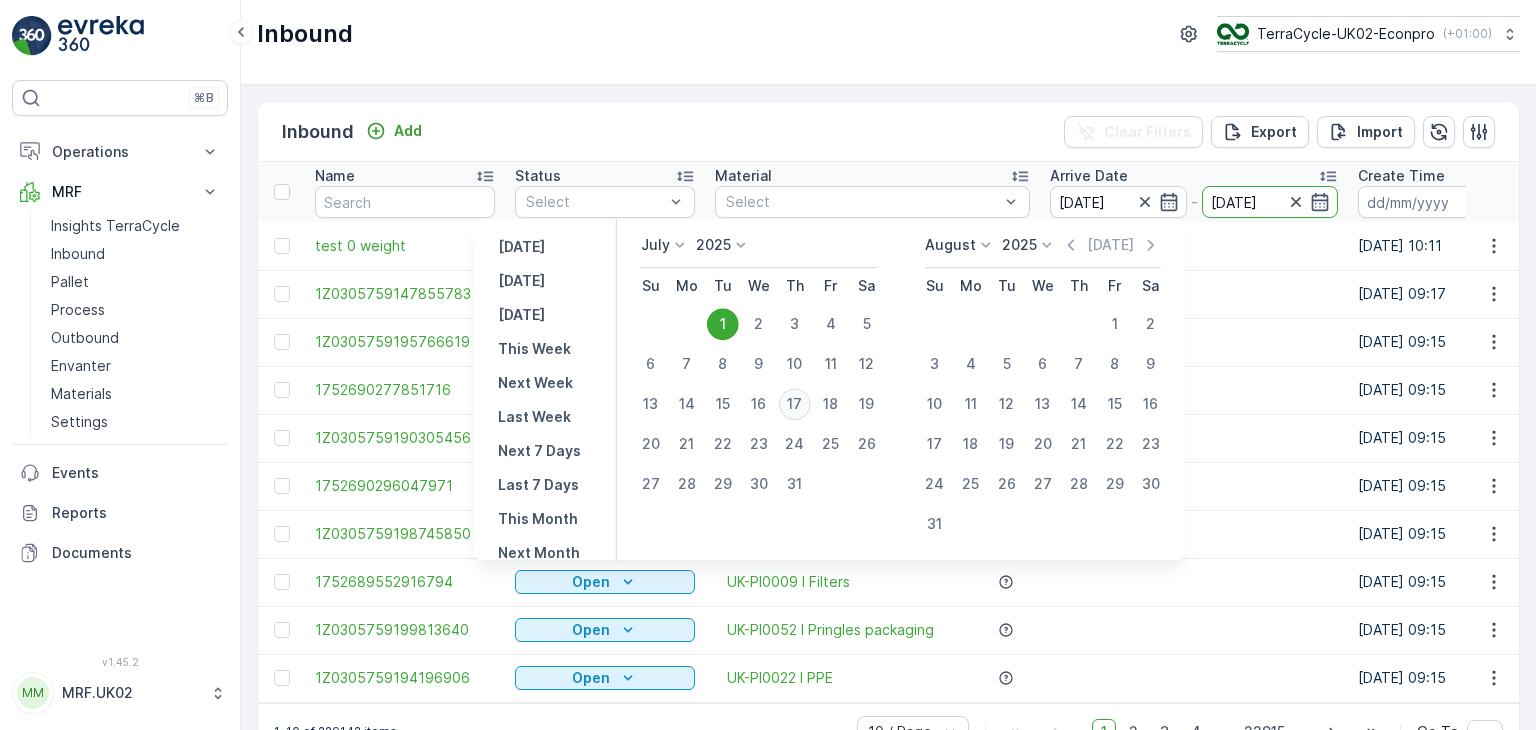 click on "17" at bounding box center (795, 404) 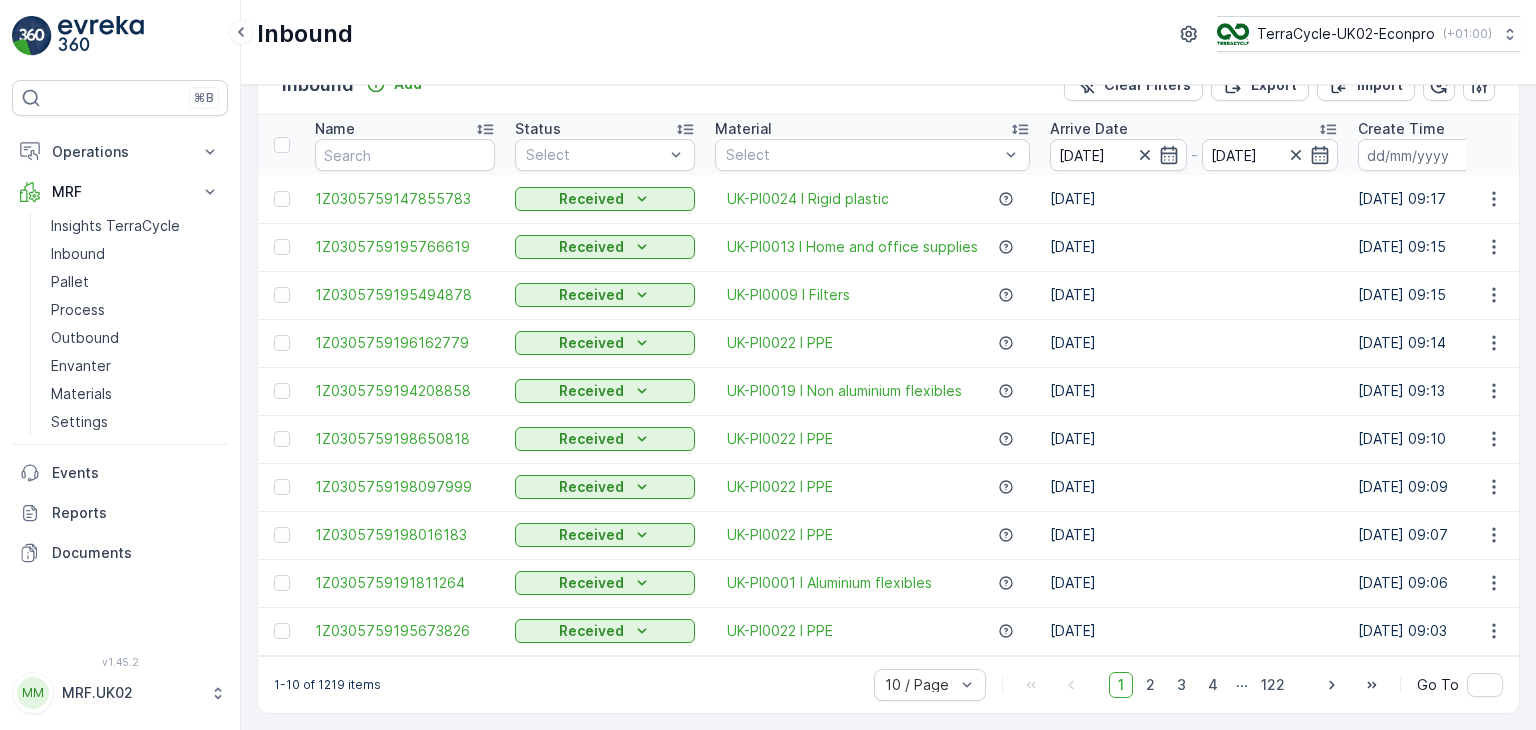 scroll, scrollTop: 0, scrollLeft: 0, axis: both 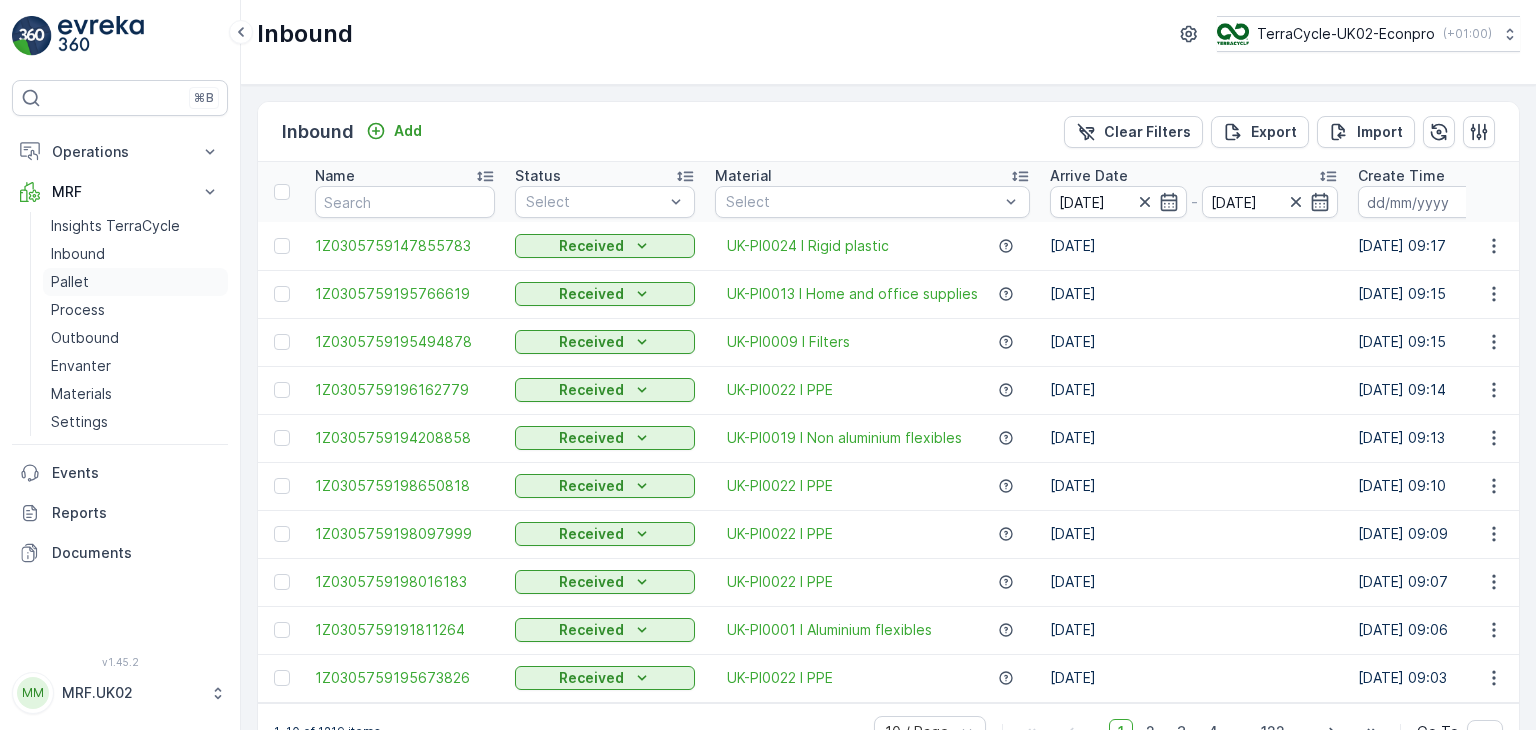 click on "Pallet" at bounding box center [70, 282] 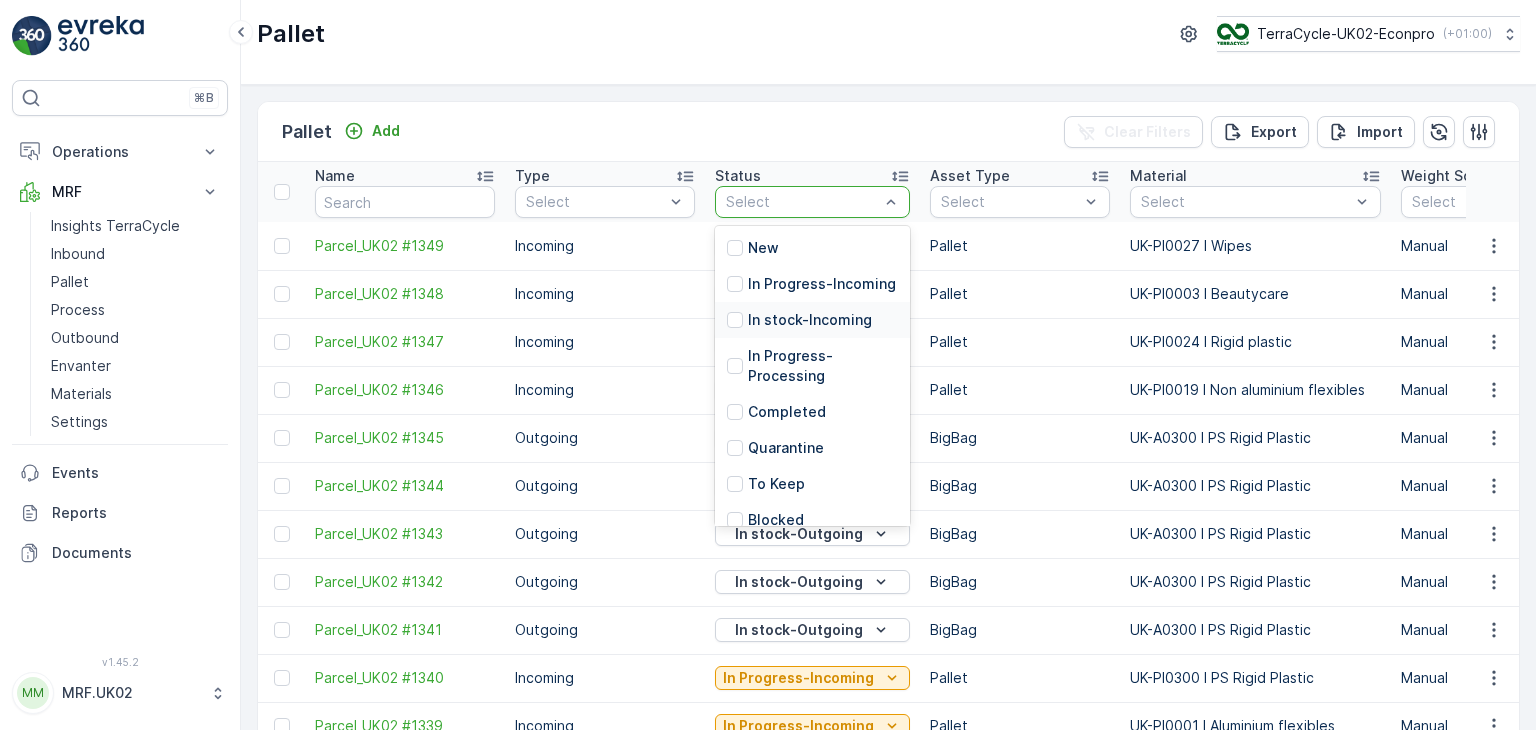 click on "In stock-Incoming" at bounding box center (810, 320) 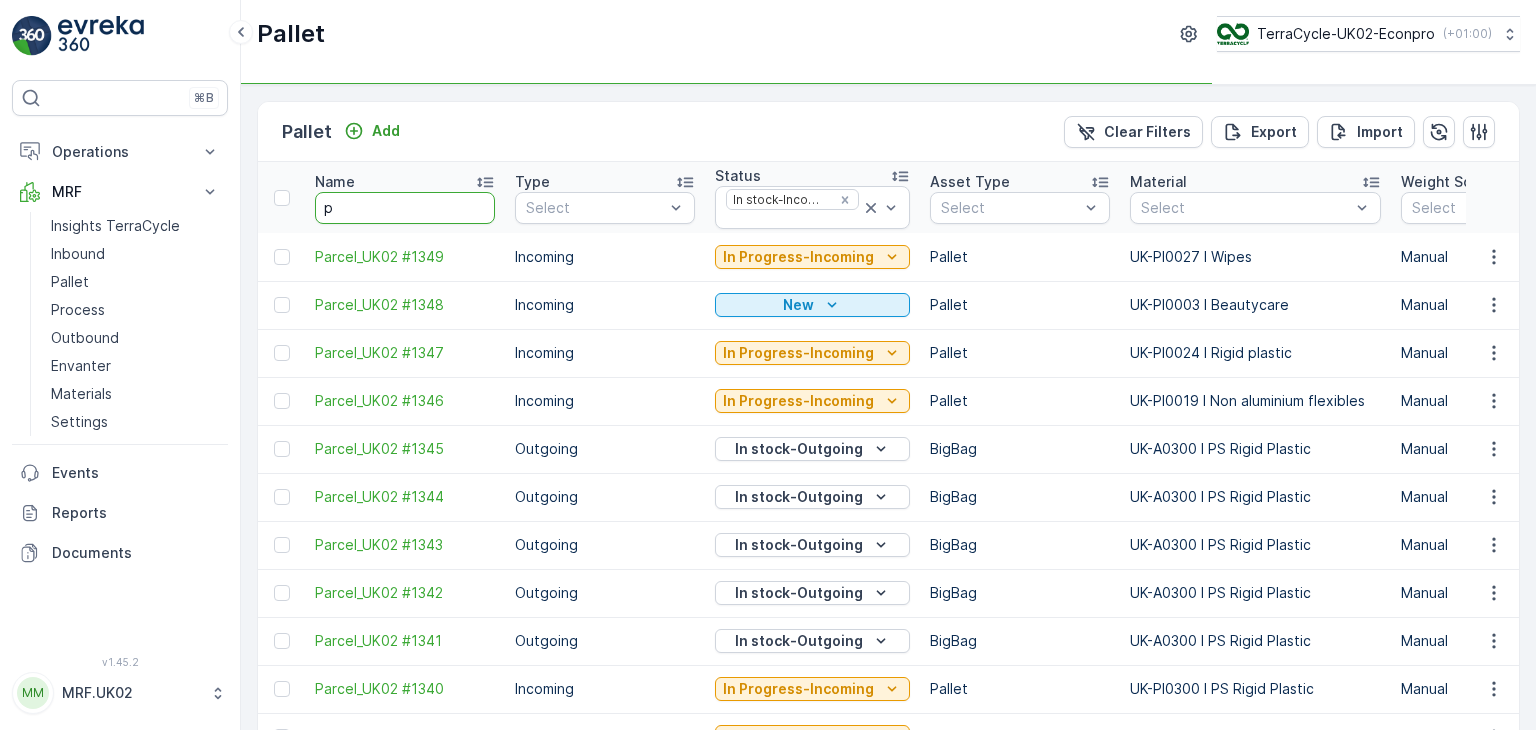 type on "pa" 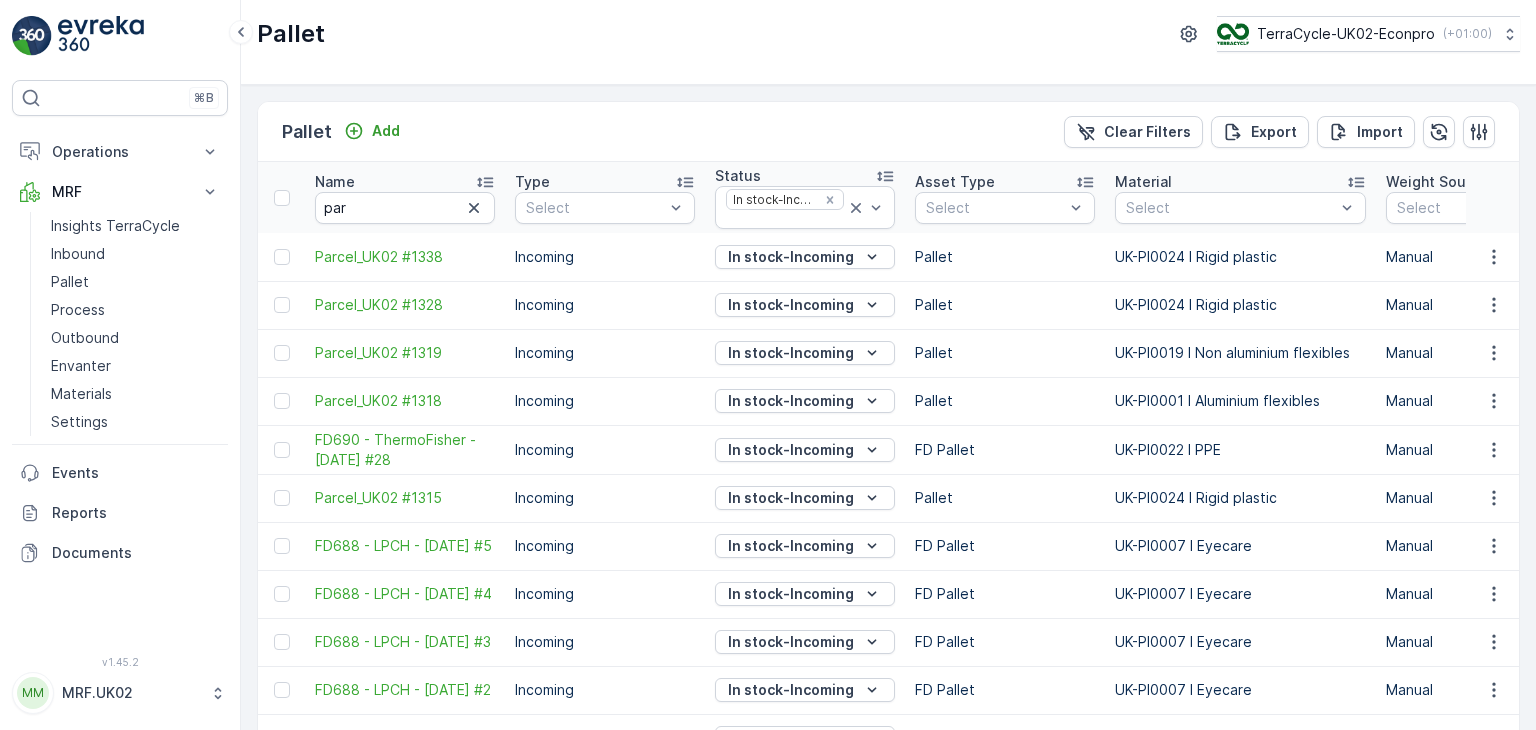 type 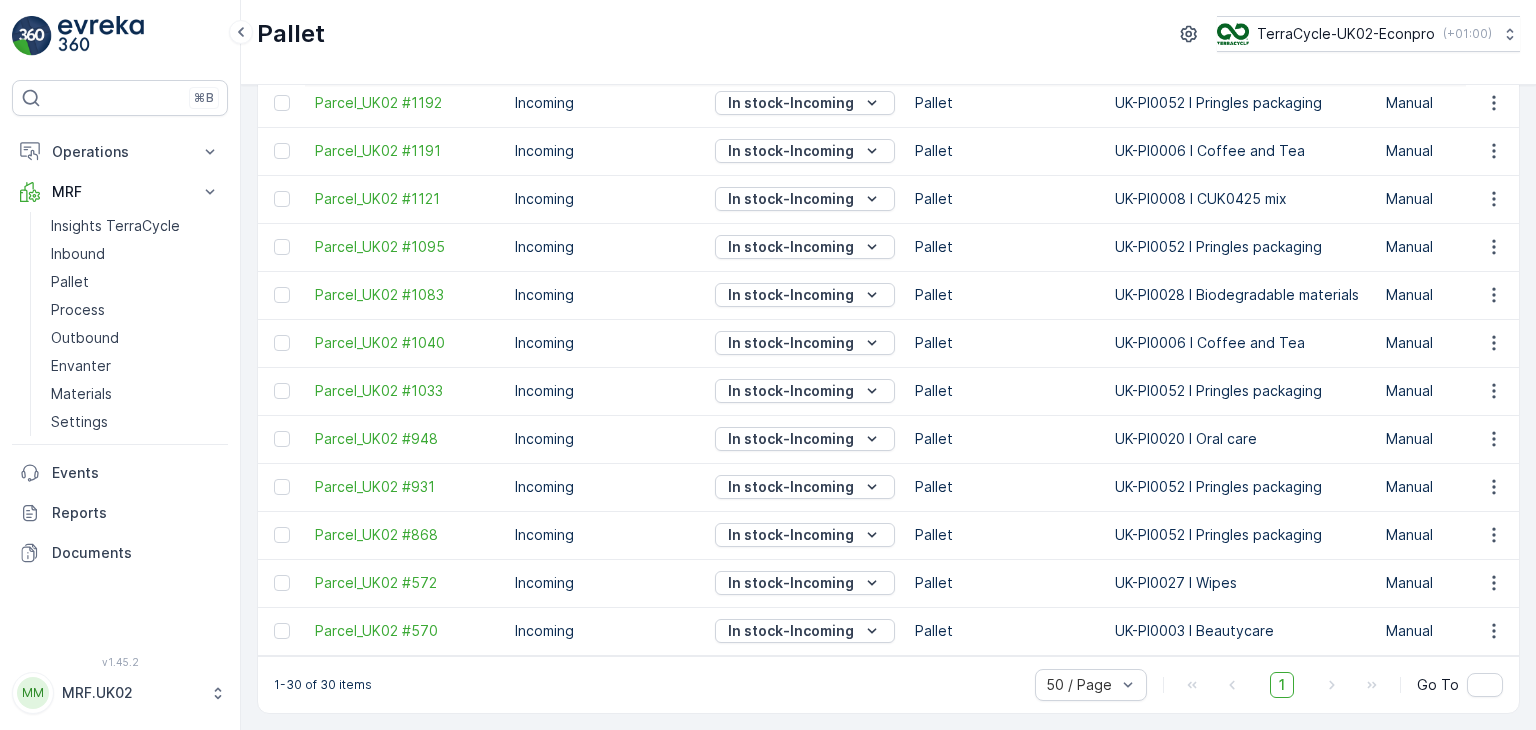 scroll, scrollTop: 0, scrollLeft: 0, axis: both 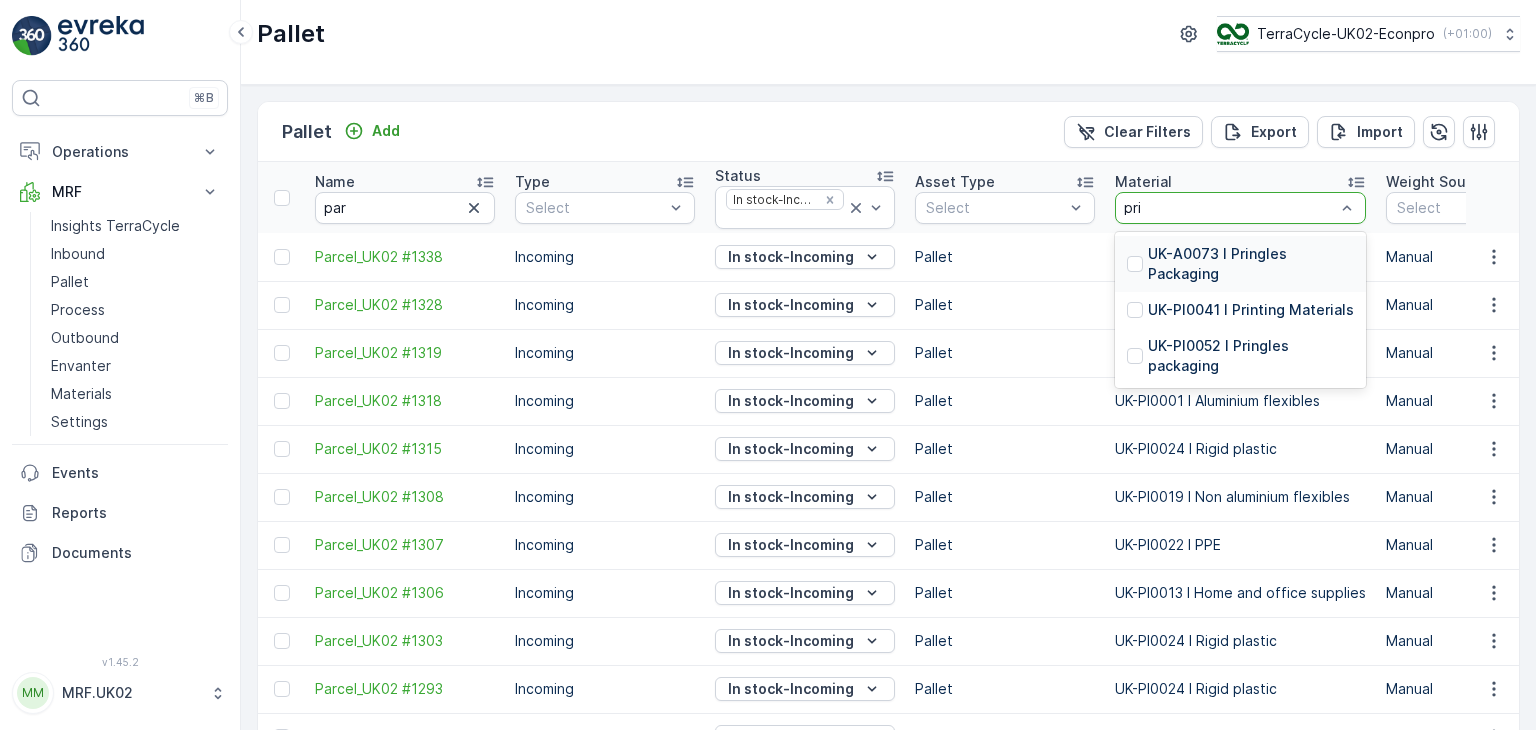 type on "prin" 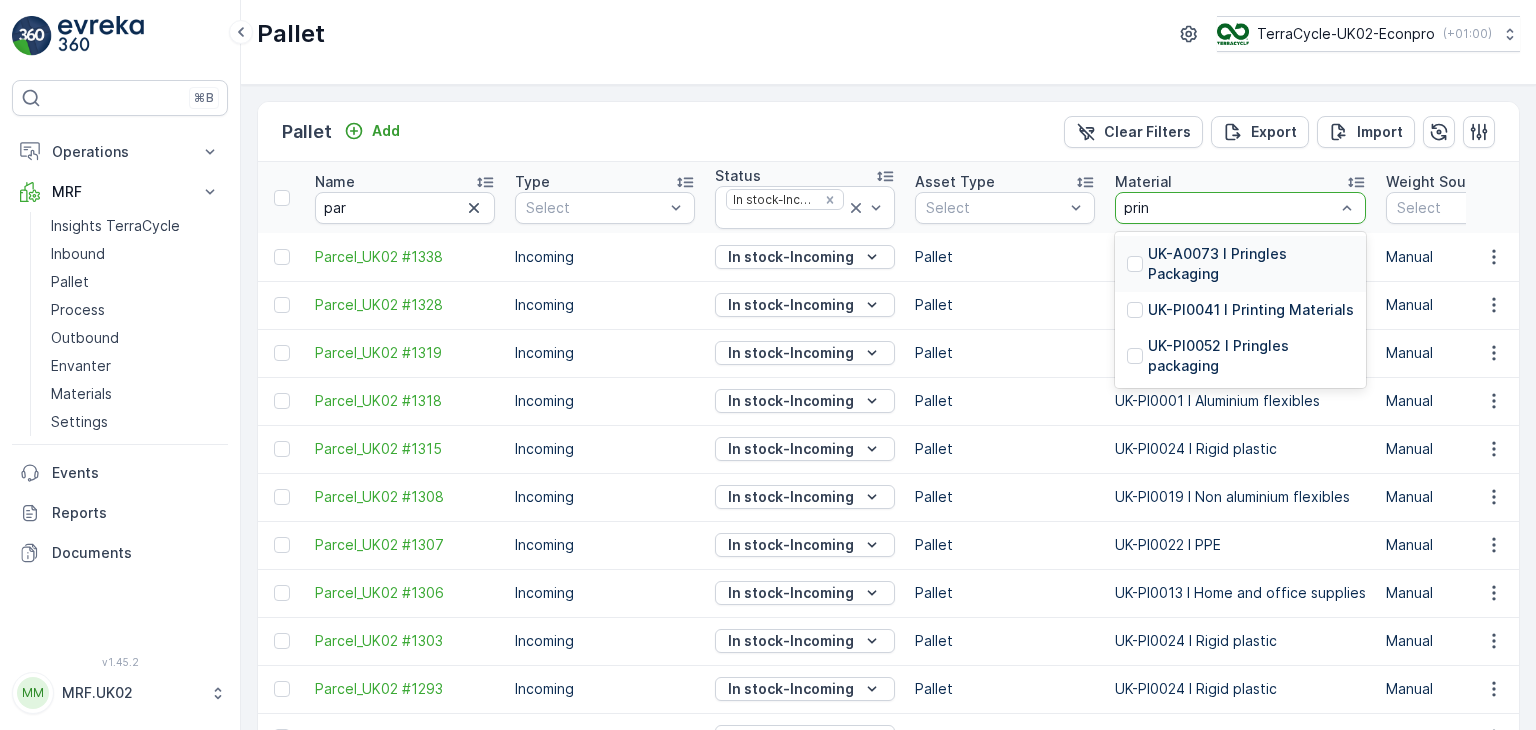 click on "UK-A0073 I Pringles Packaging" at bounding box center [1251, 264] 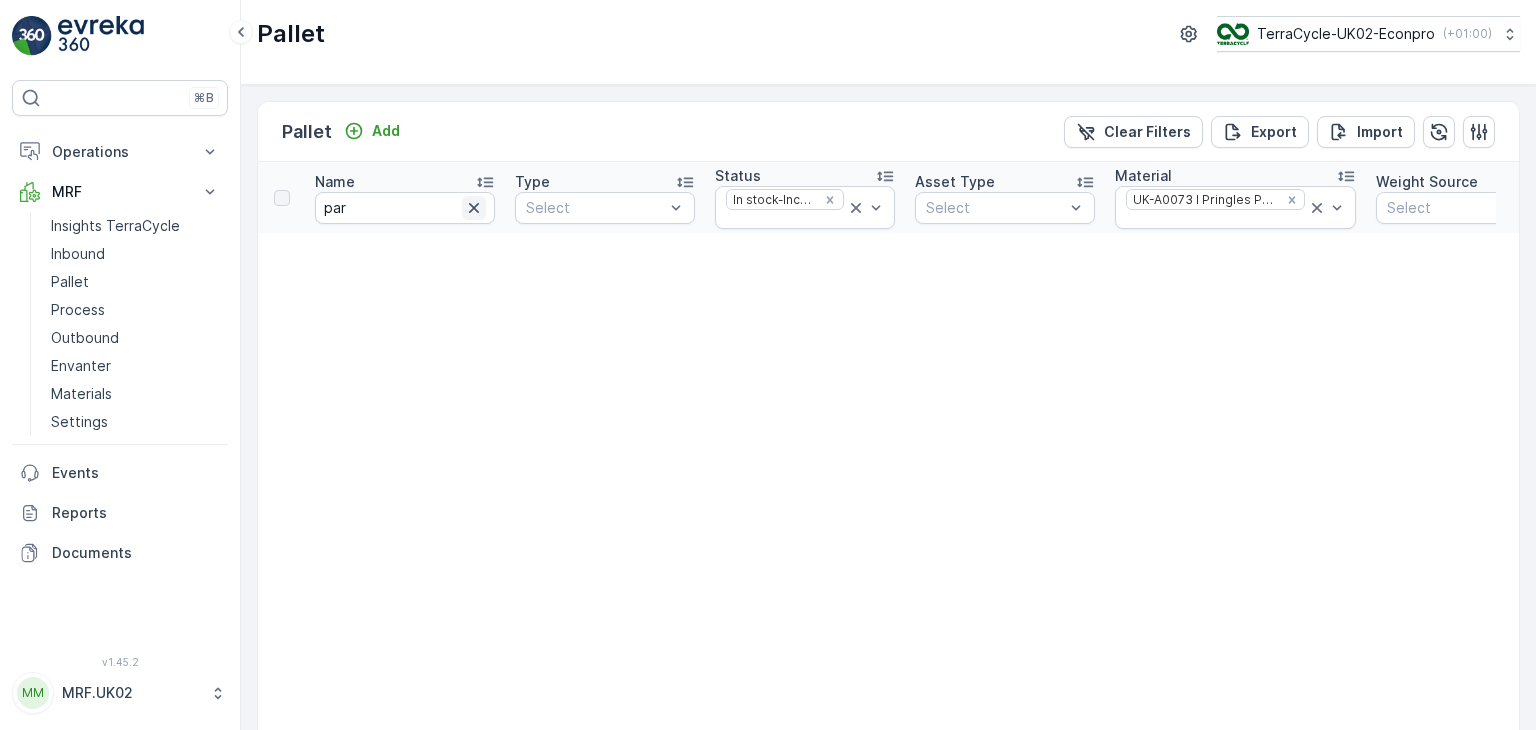 click 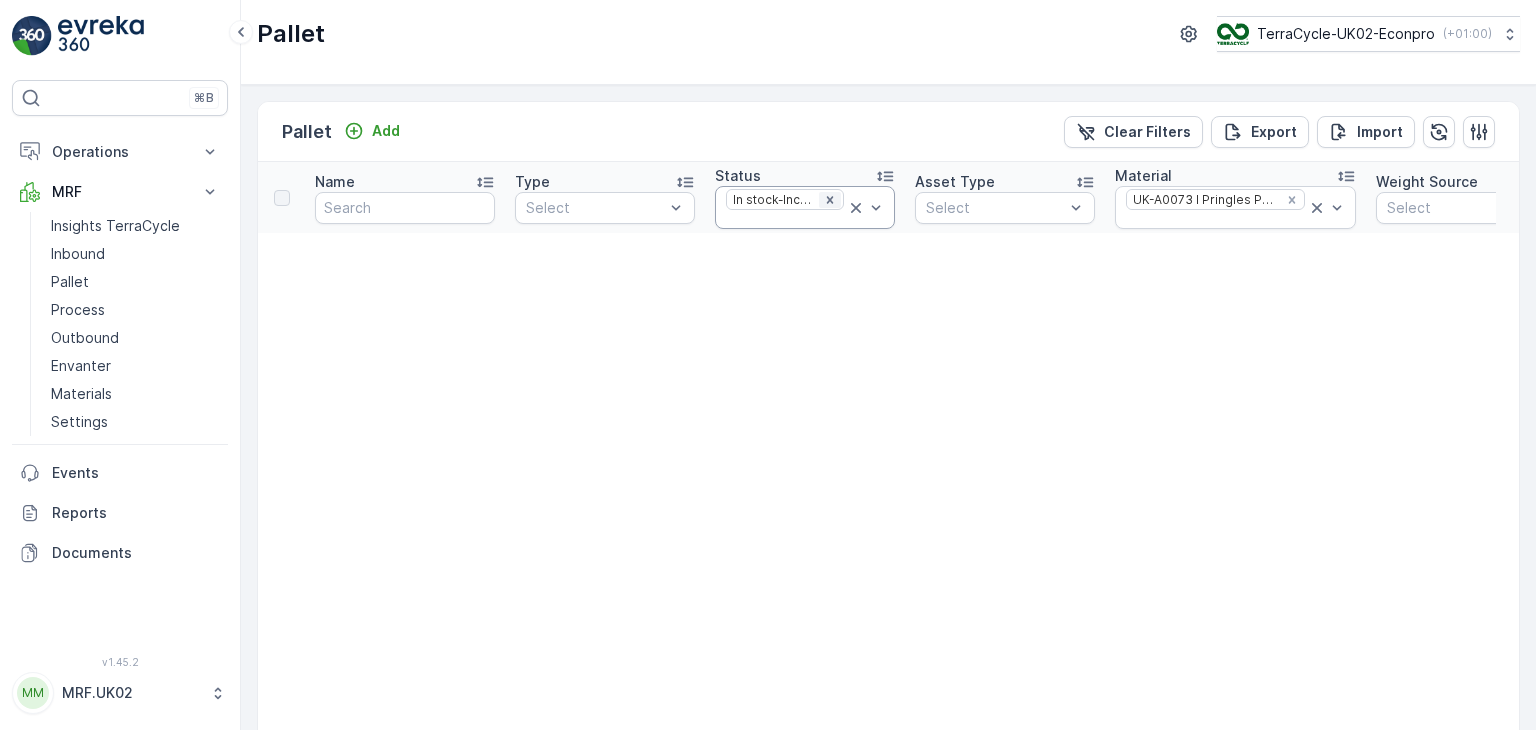click 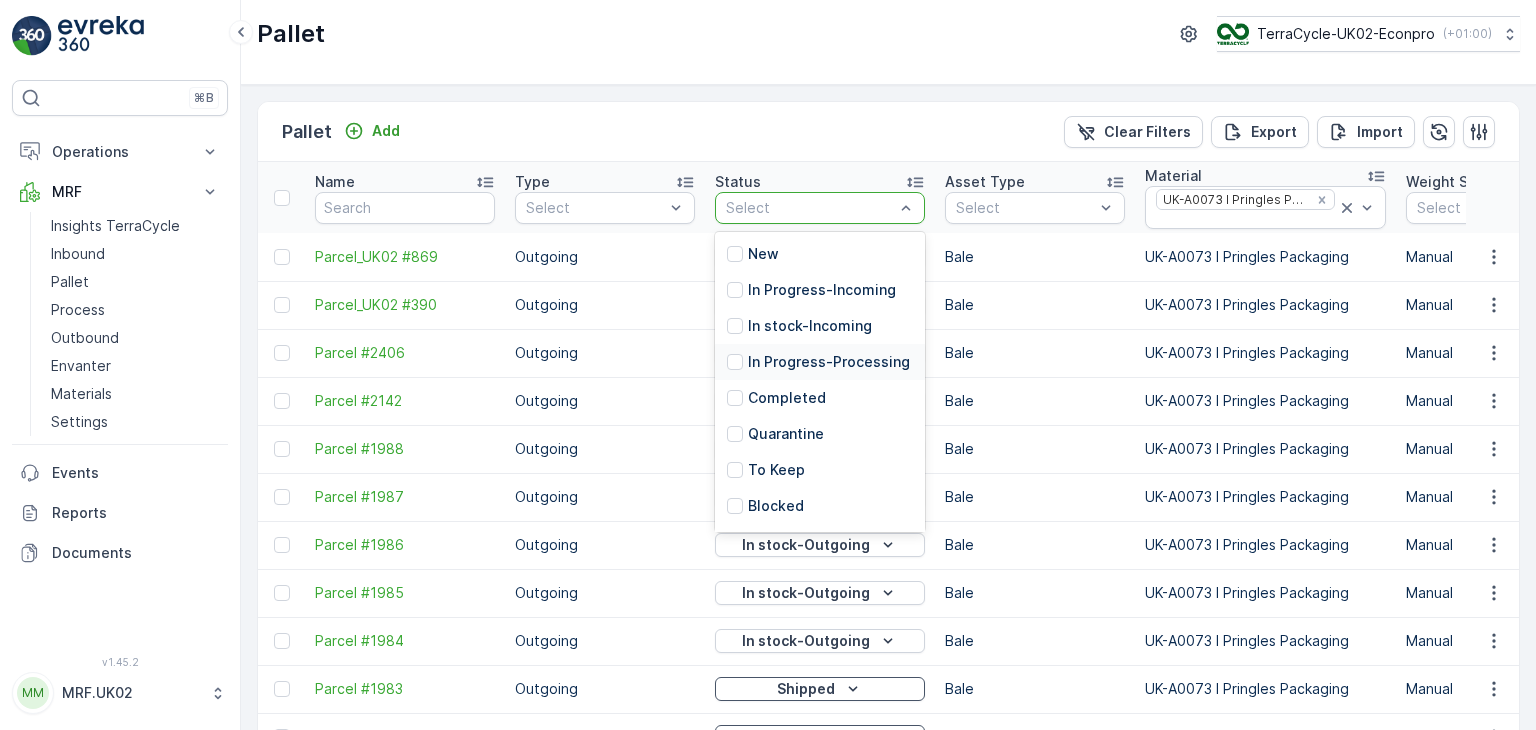 click on "In stock-Outgoing" at bounding box center [820, 497] 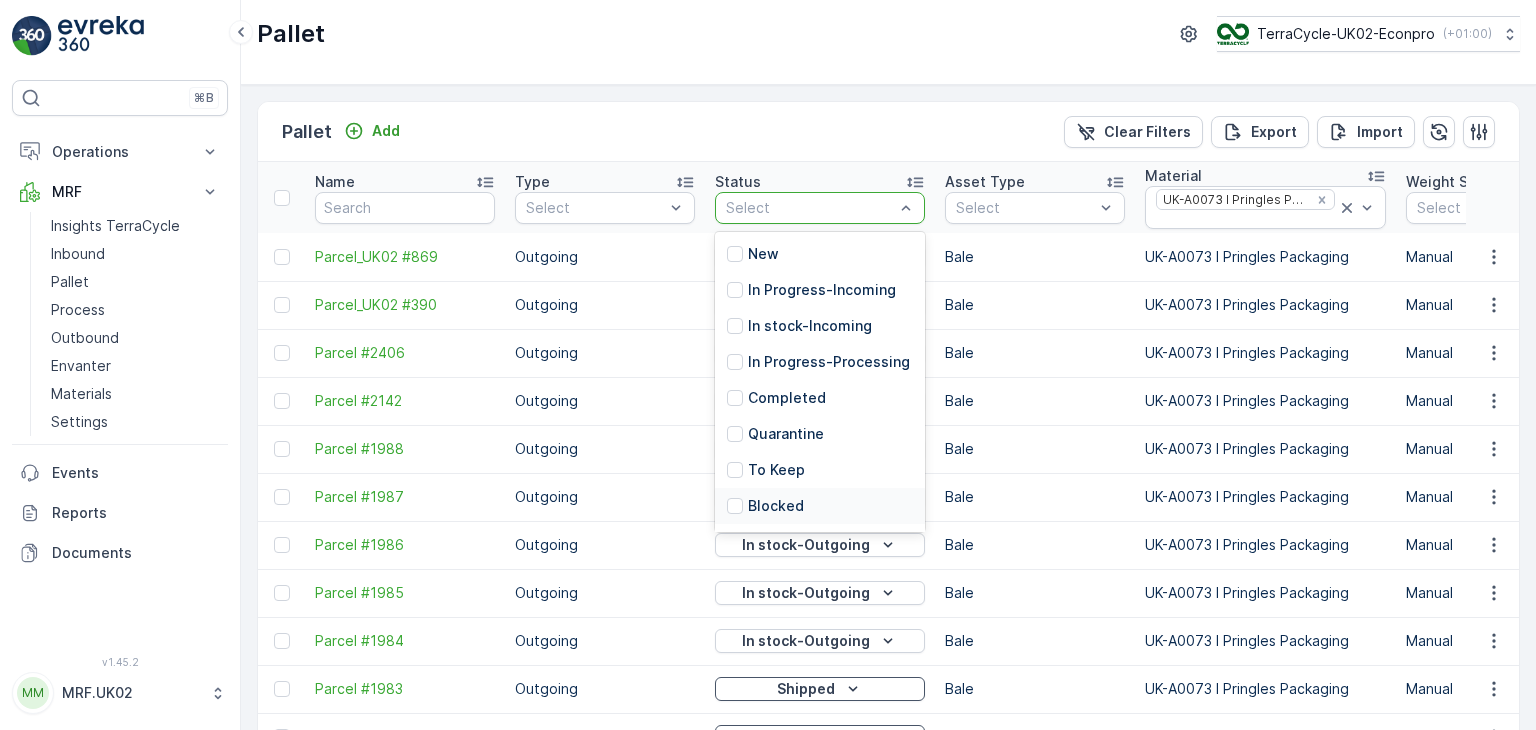 scroll, scrollTop: 160, scrollLeft: 0, axis: vertical 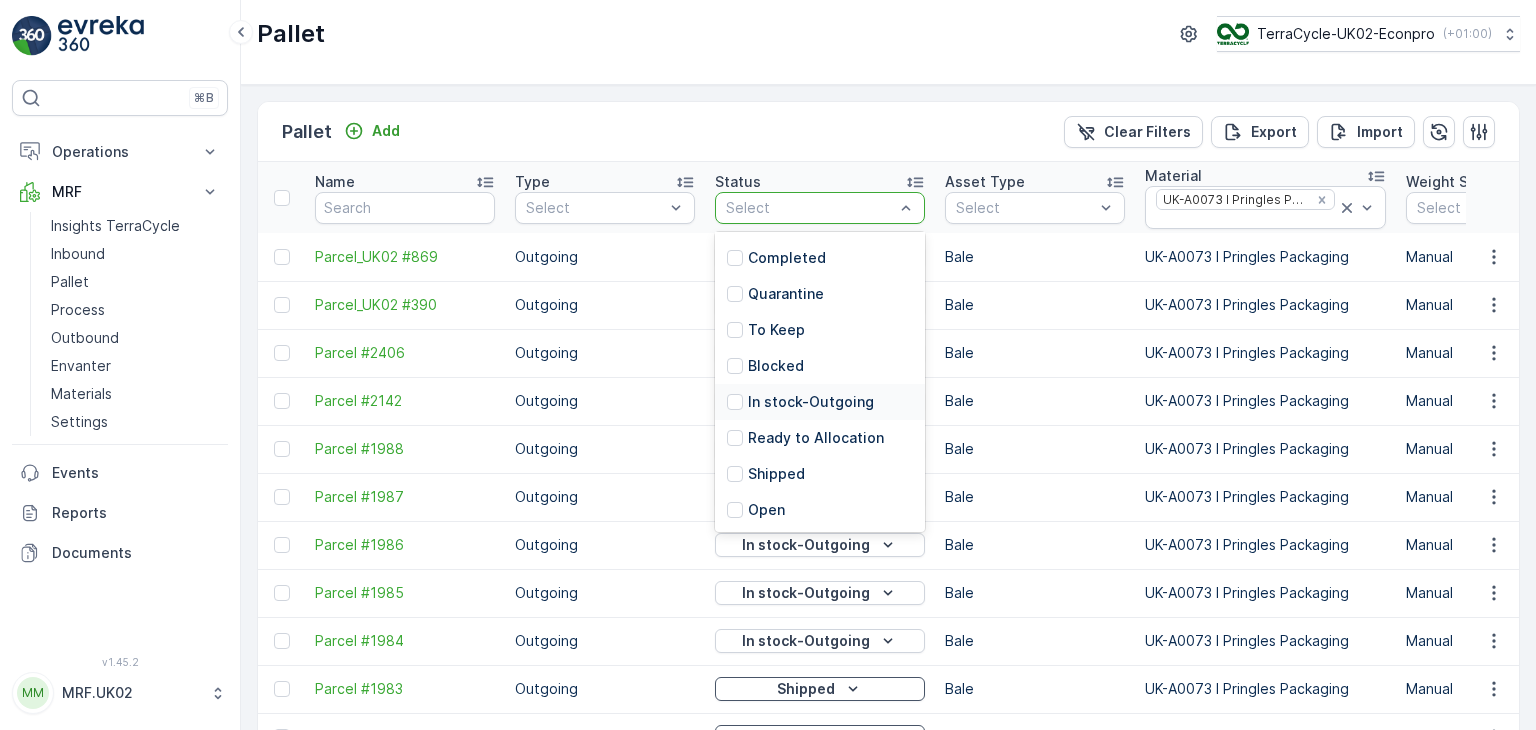 click on "In stock-Outgoing" at bounding box center [811, 402] 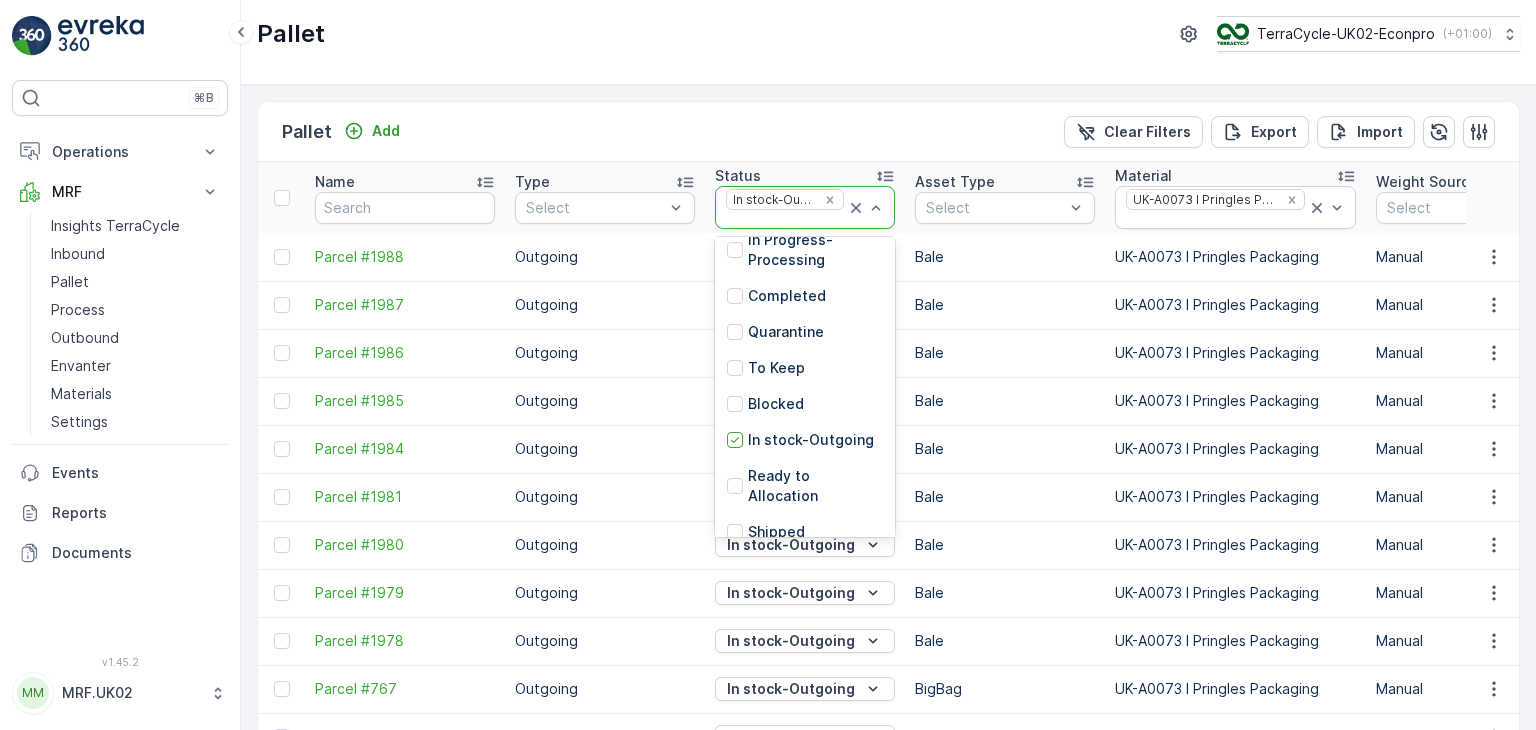 scroll, scrollTop: 180, scrollLeft: 0, axis: vertical 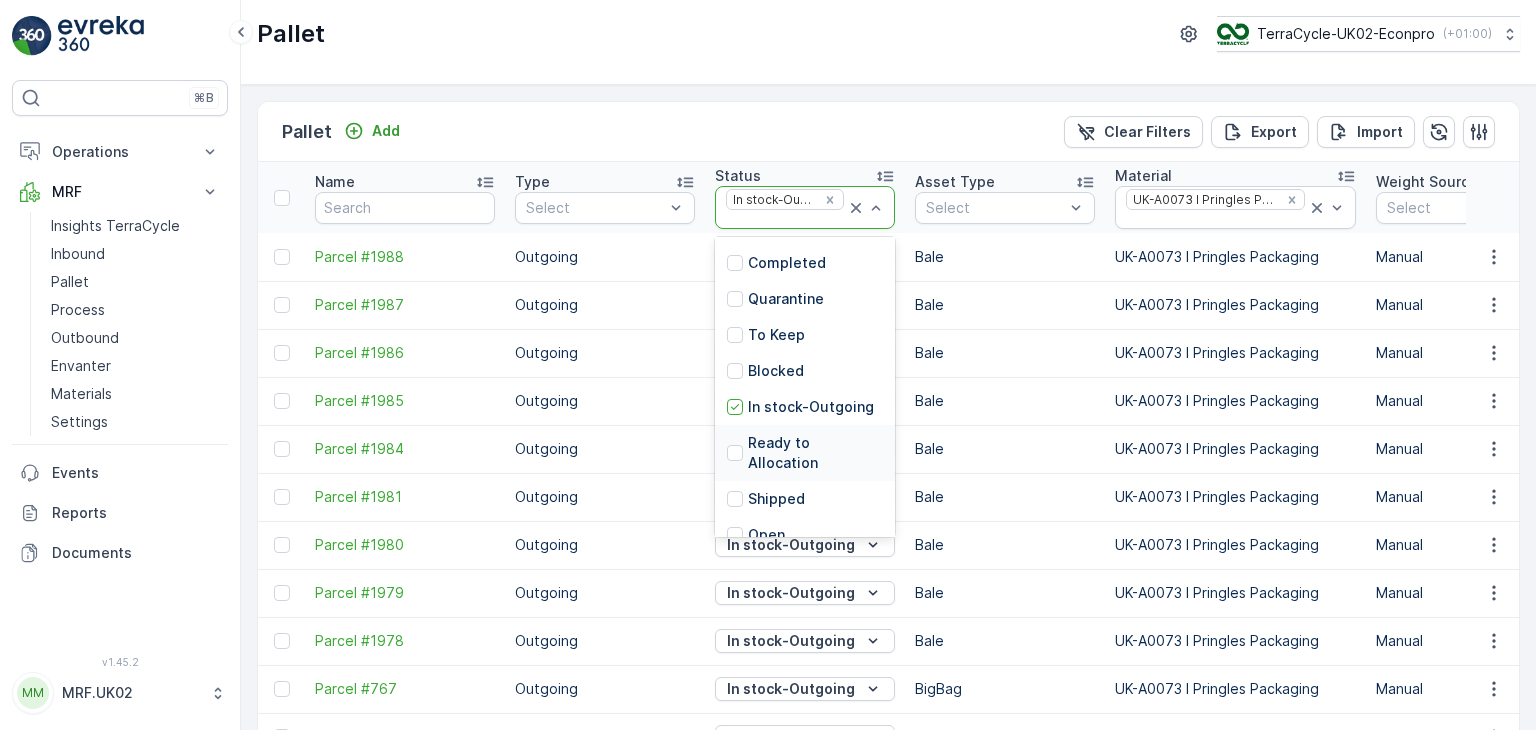 click on "Ready to Allocation" at bounding box center (815, 453) 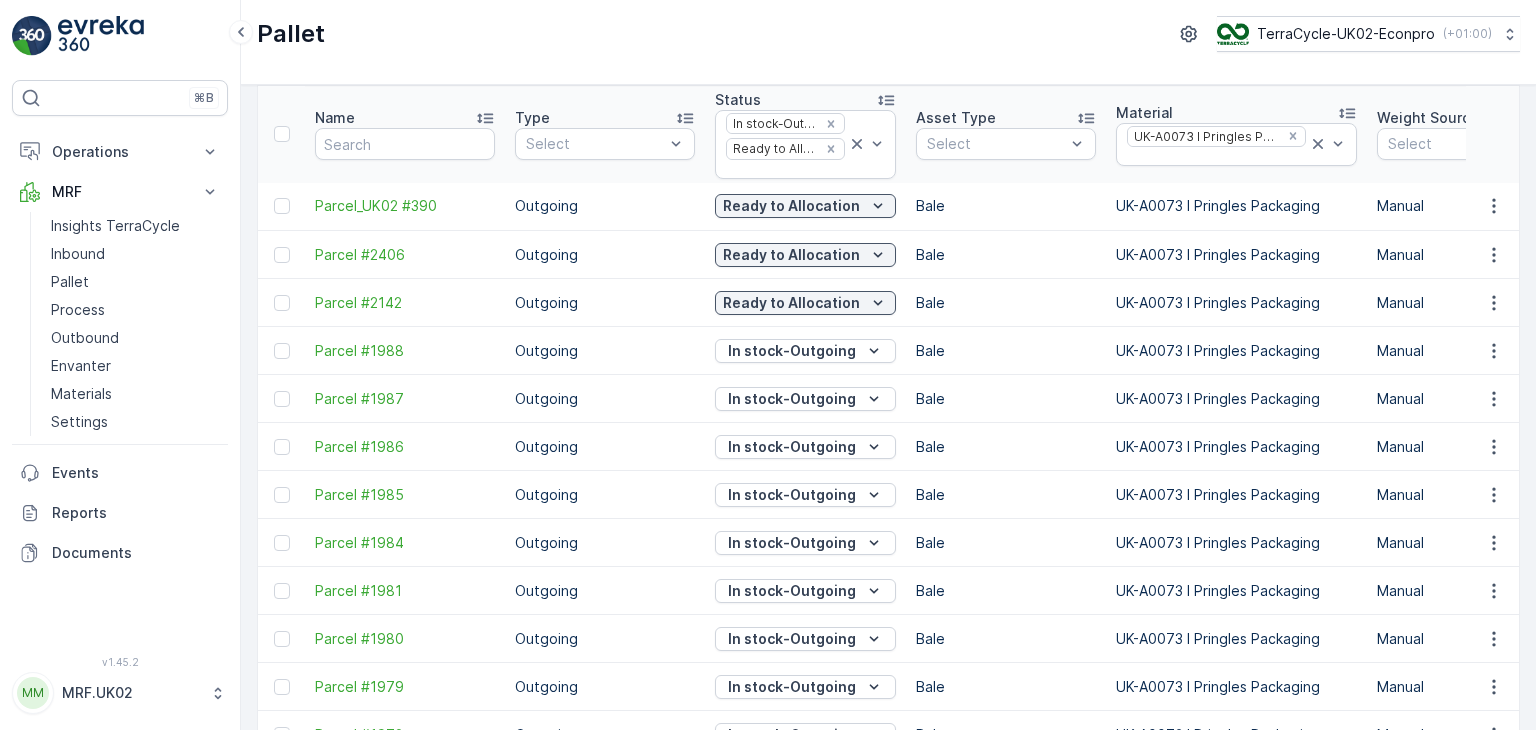 scroll, scrollTop: 63, scrollLeft: 0, axis: vertical 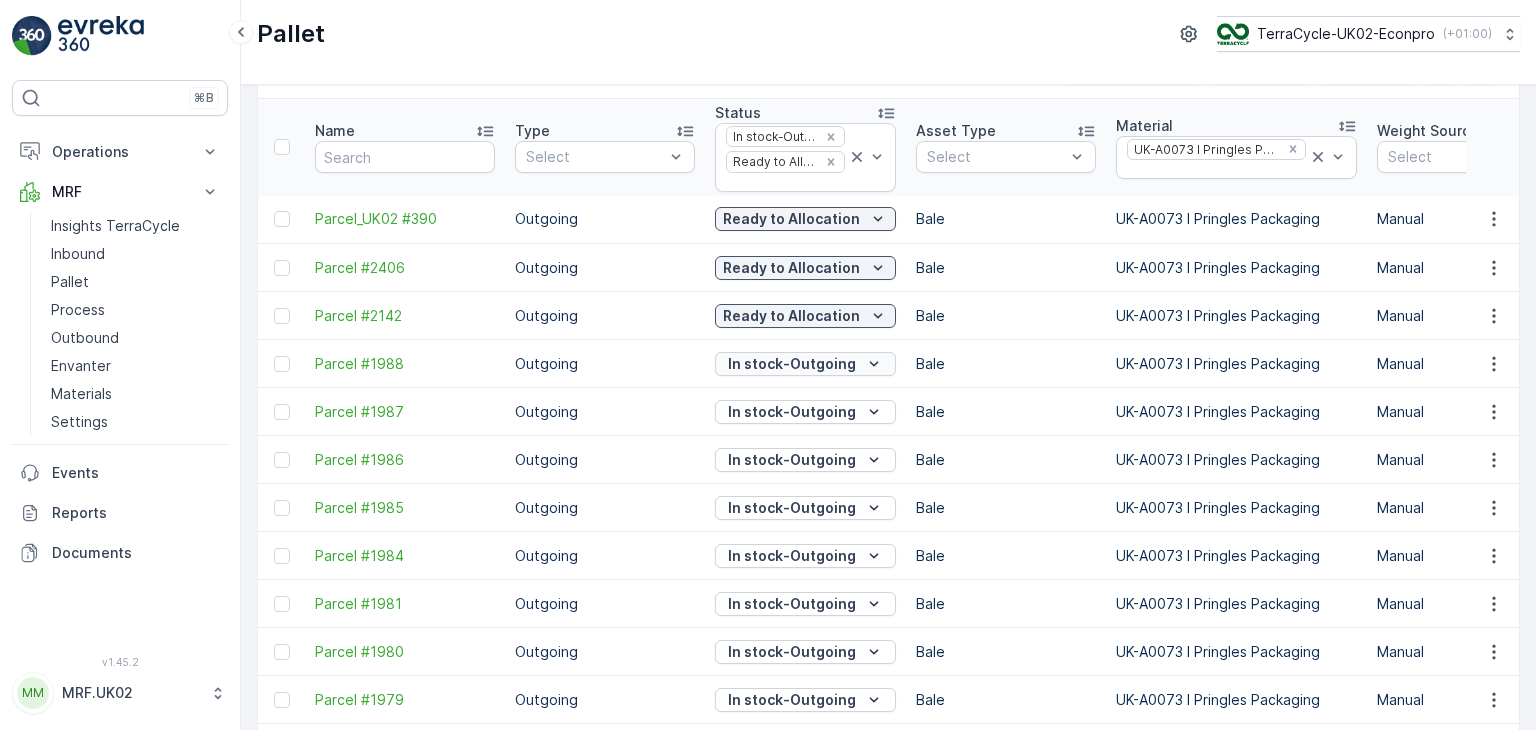 click 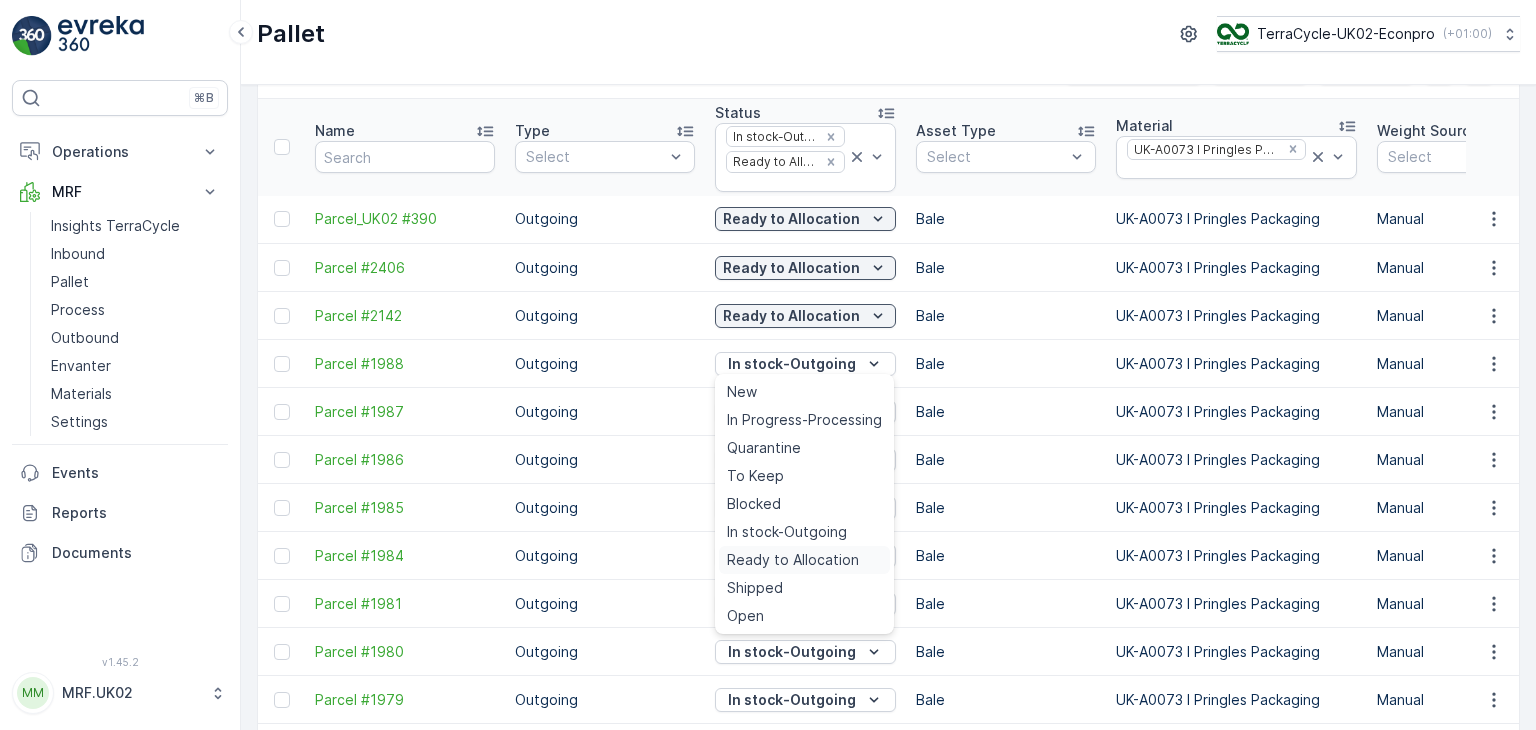 click on "Ready to Allocation" at bounding box center (793, 560) 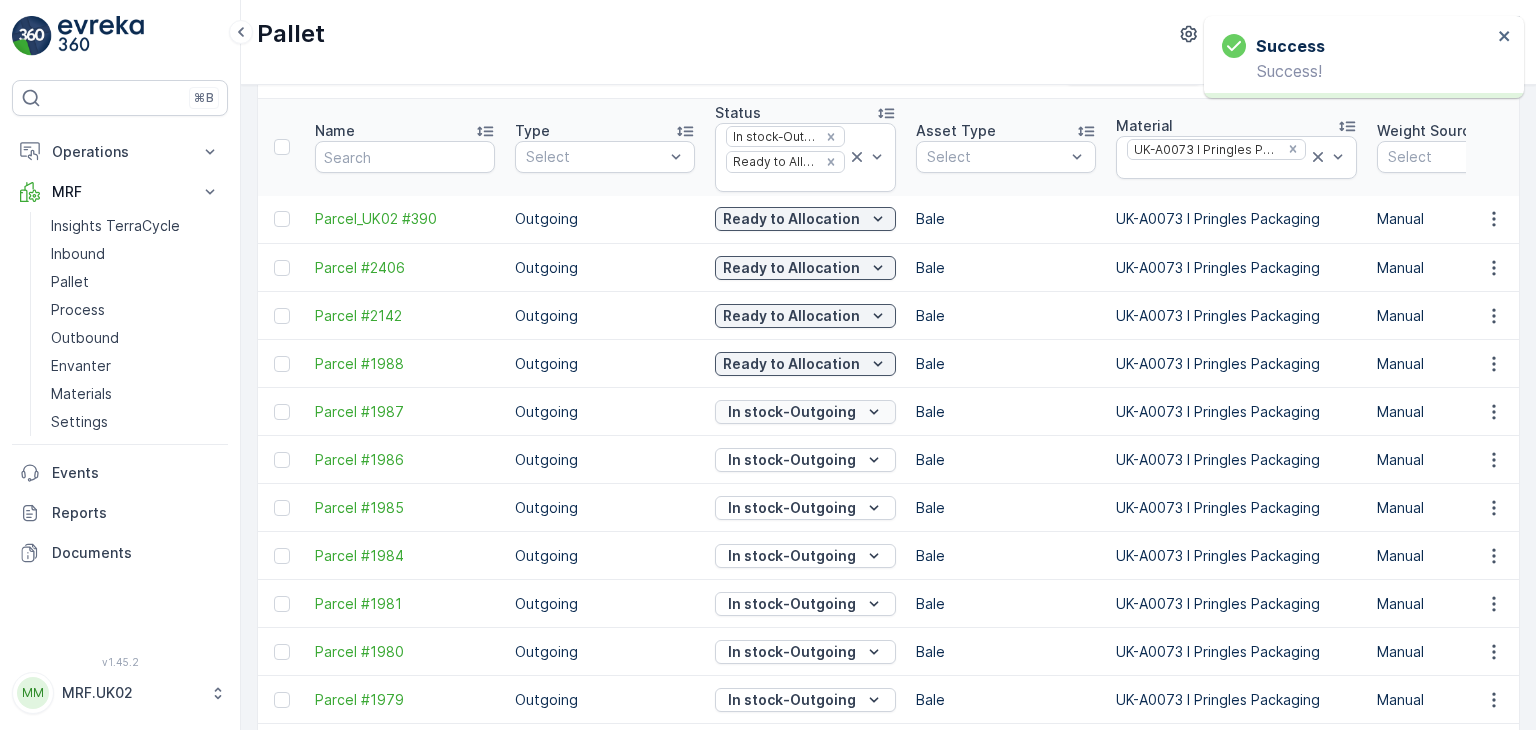 click 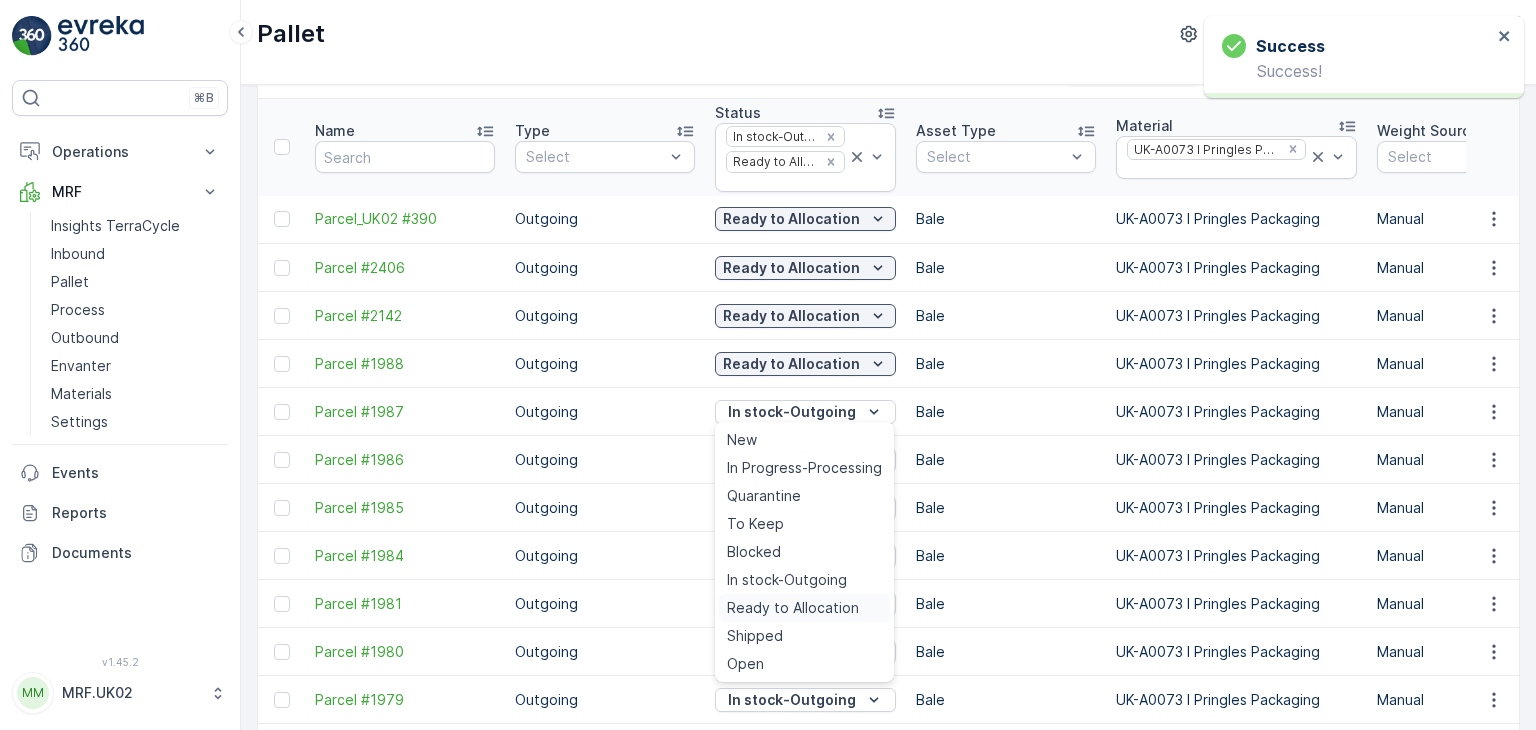 click on "Ready to Allocation" at bounding box center [793, 608] 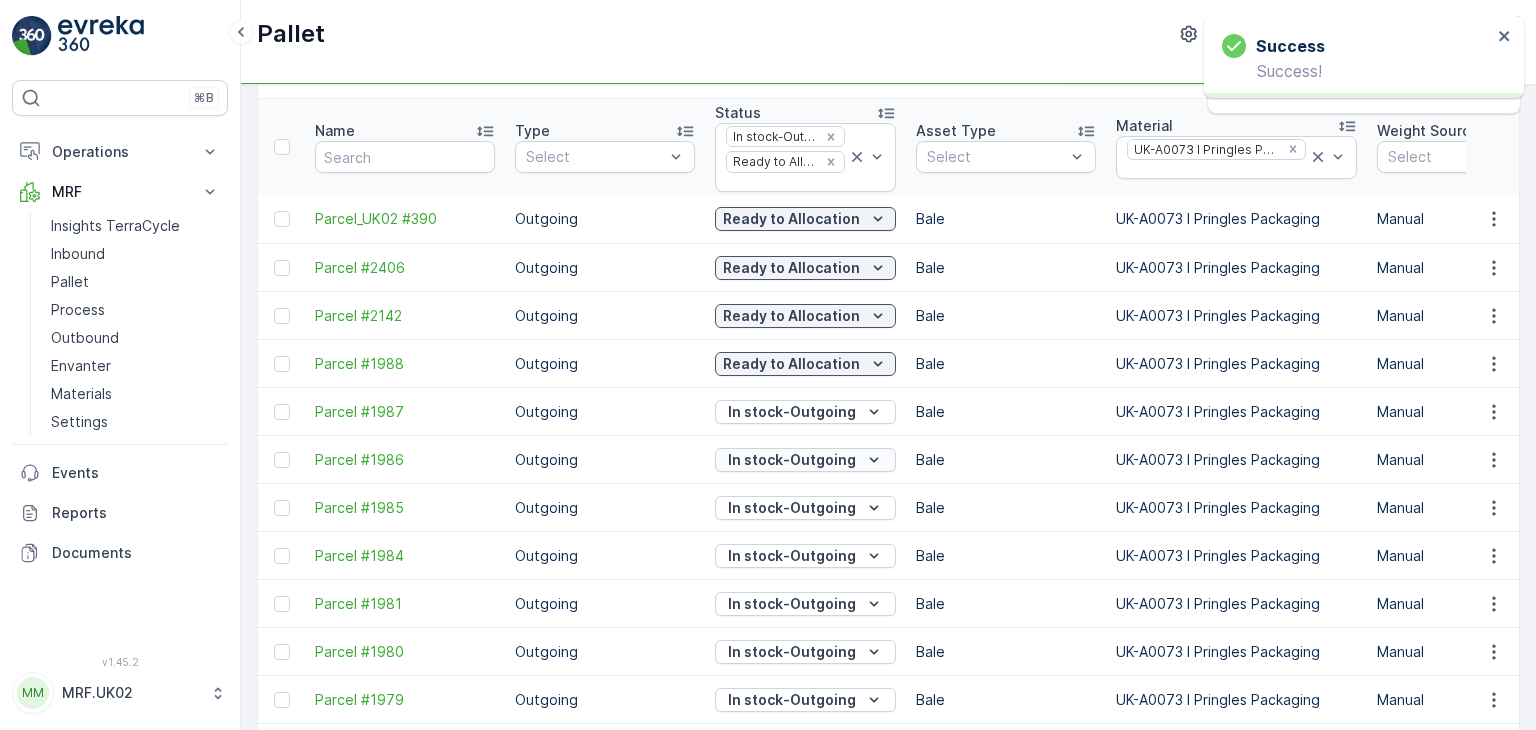 click 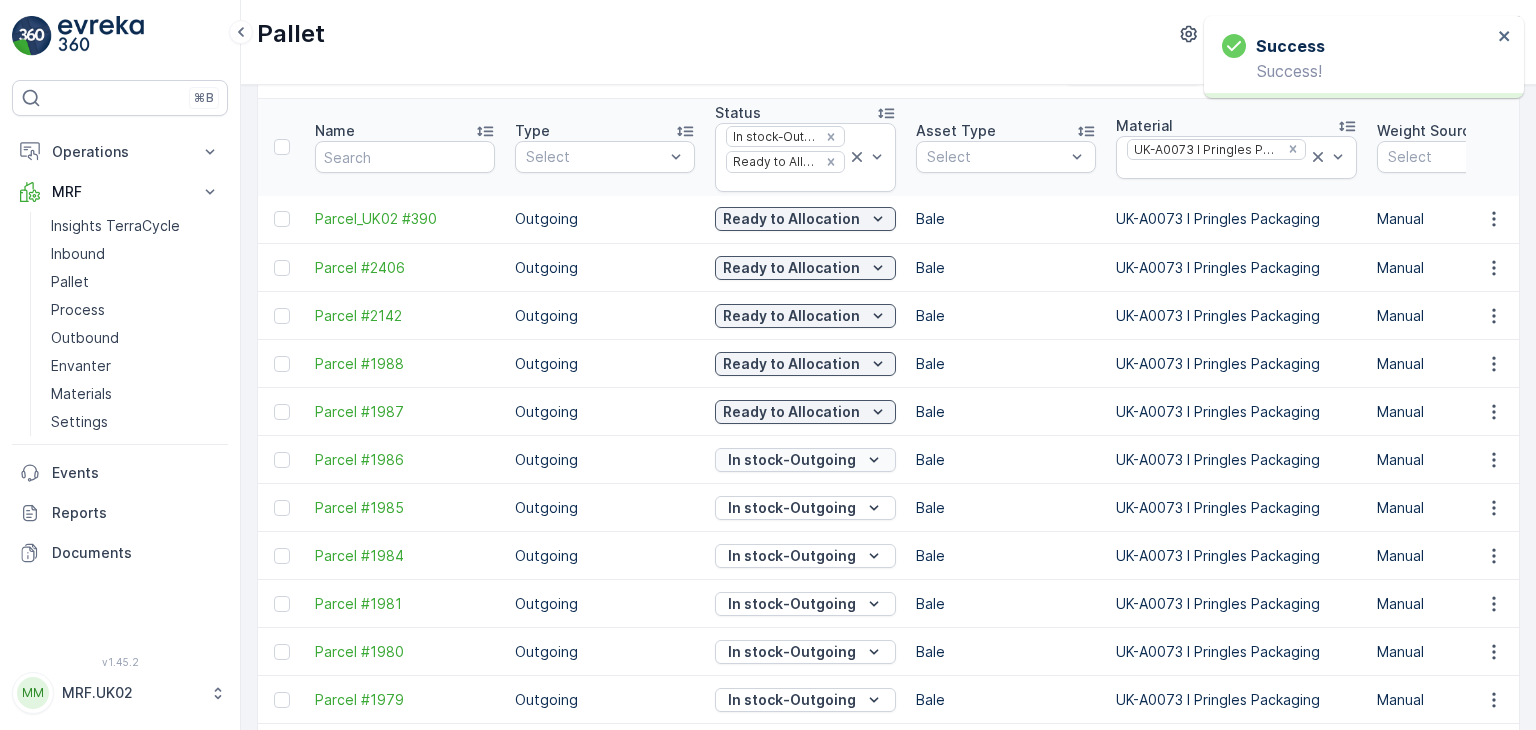 click 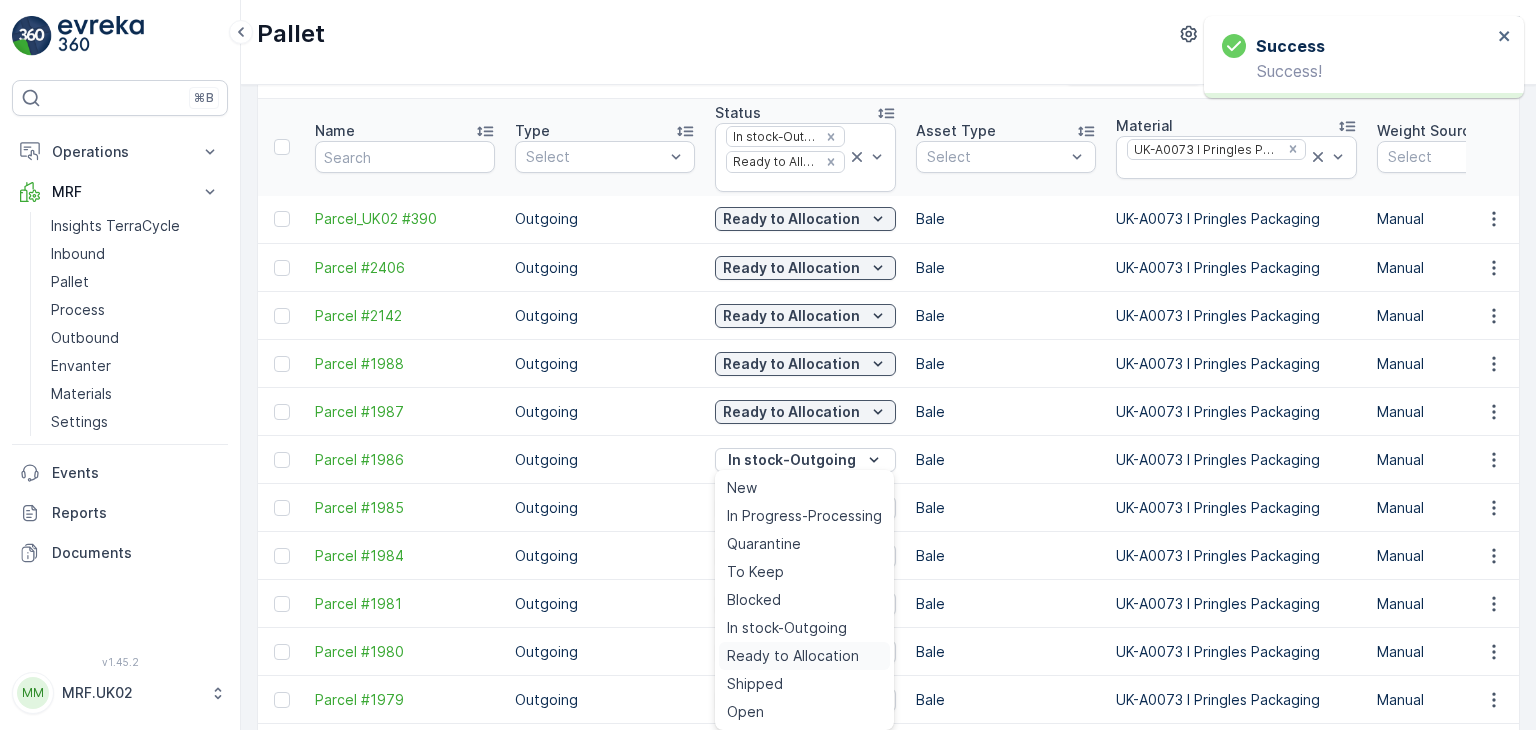 click on "Ready to Allocation" at bounding box center (804, 656) 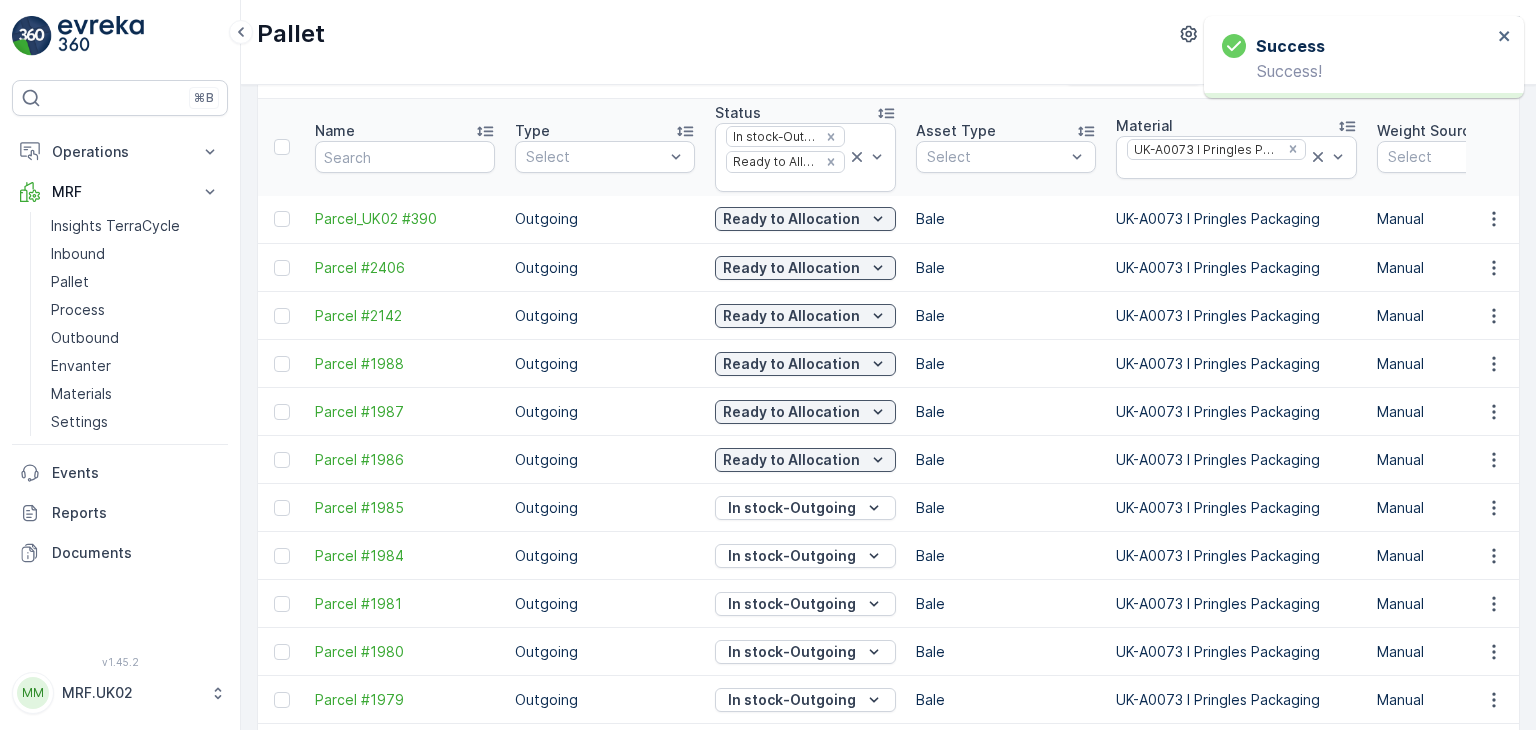 click 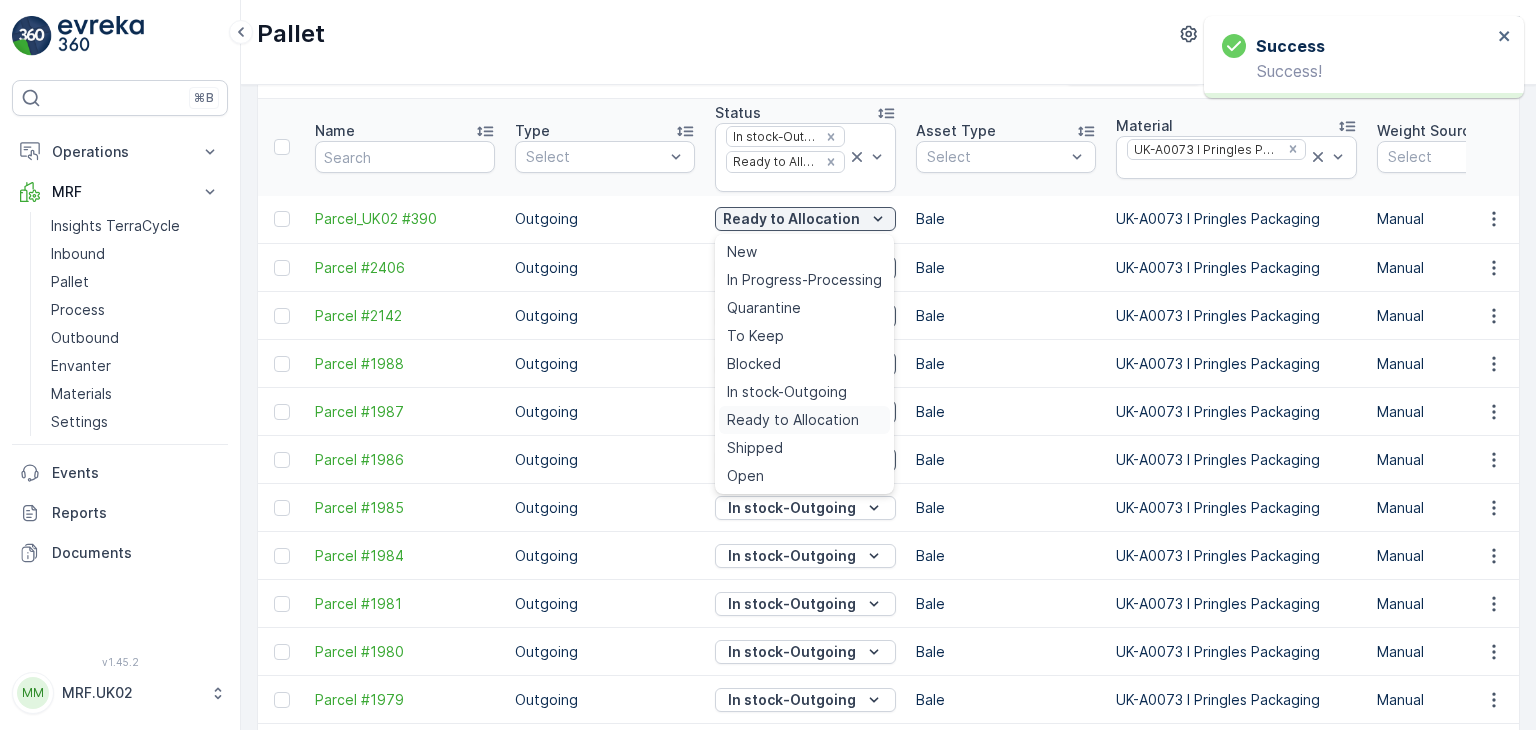 click on "Ready to Allocation" at bounding box center [793, 420] 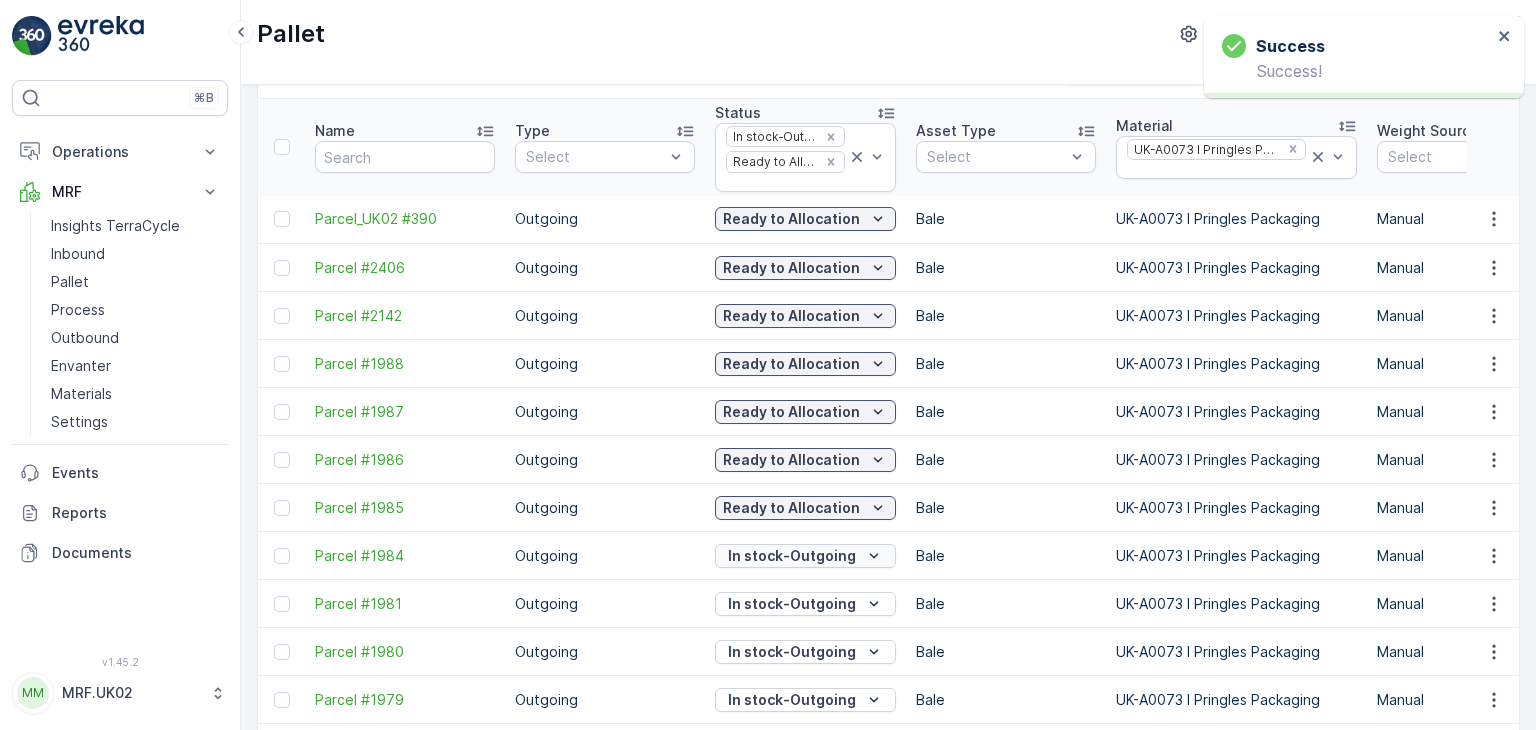 click on "In stock-Outgoing" at bounding box center (792, 556) 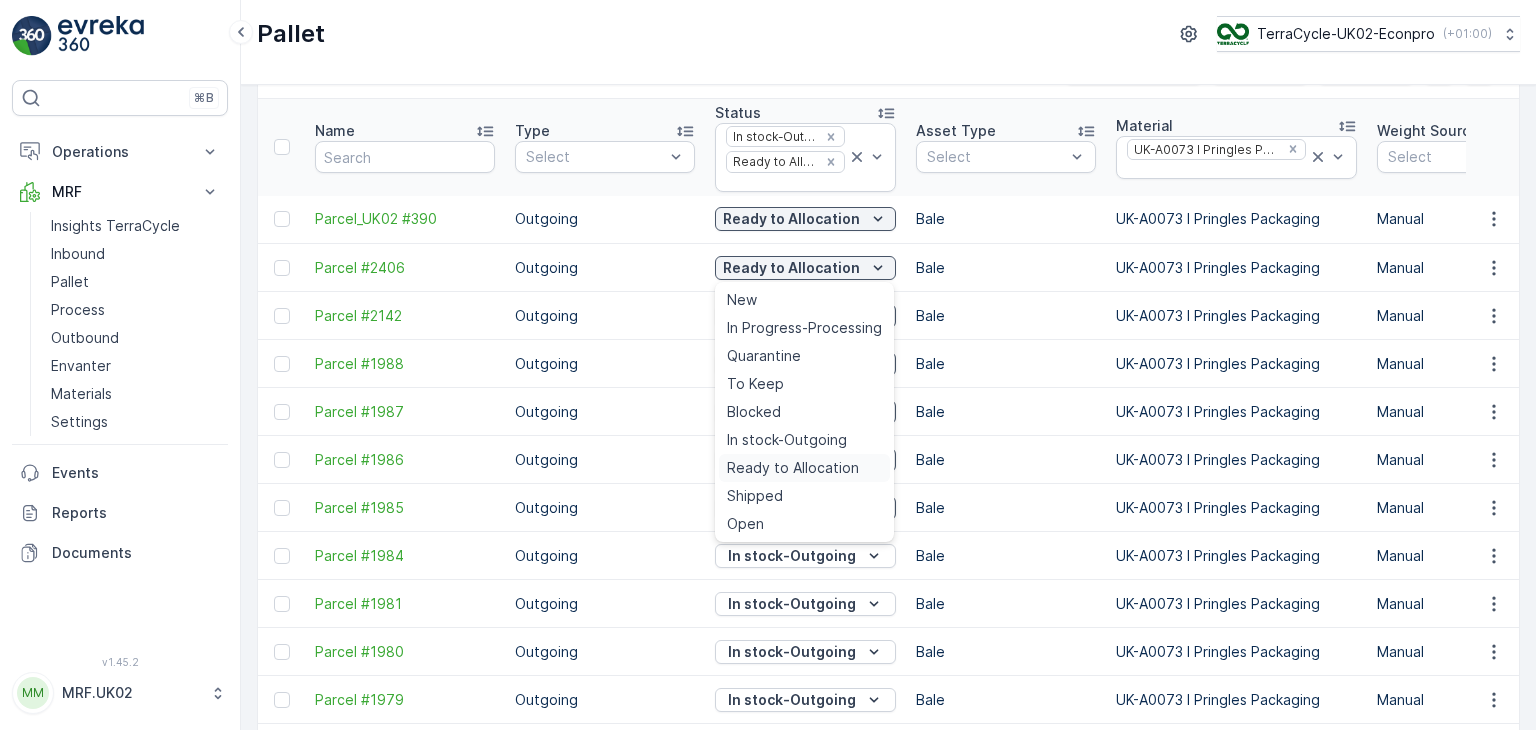 click on "Ready to Allocation" at bounding box center [793, 468] 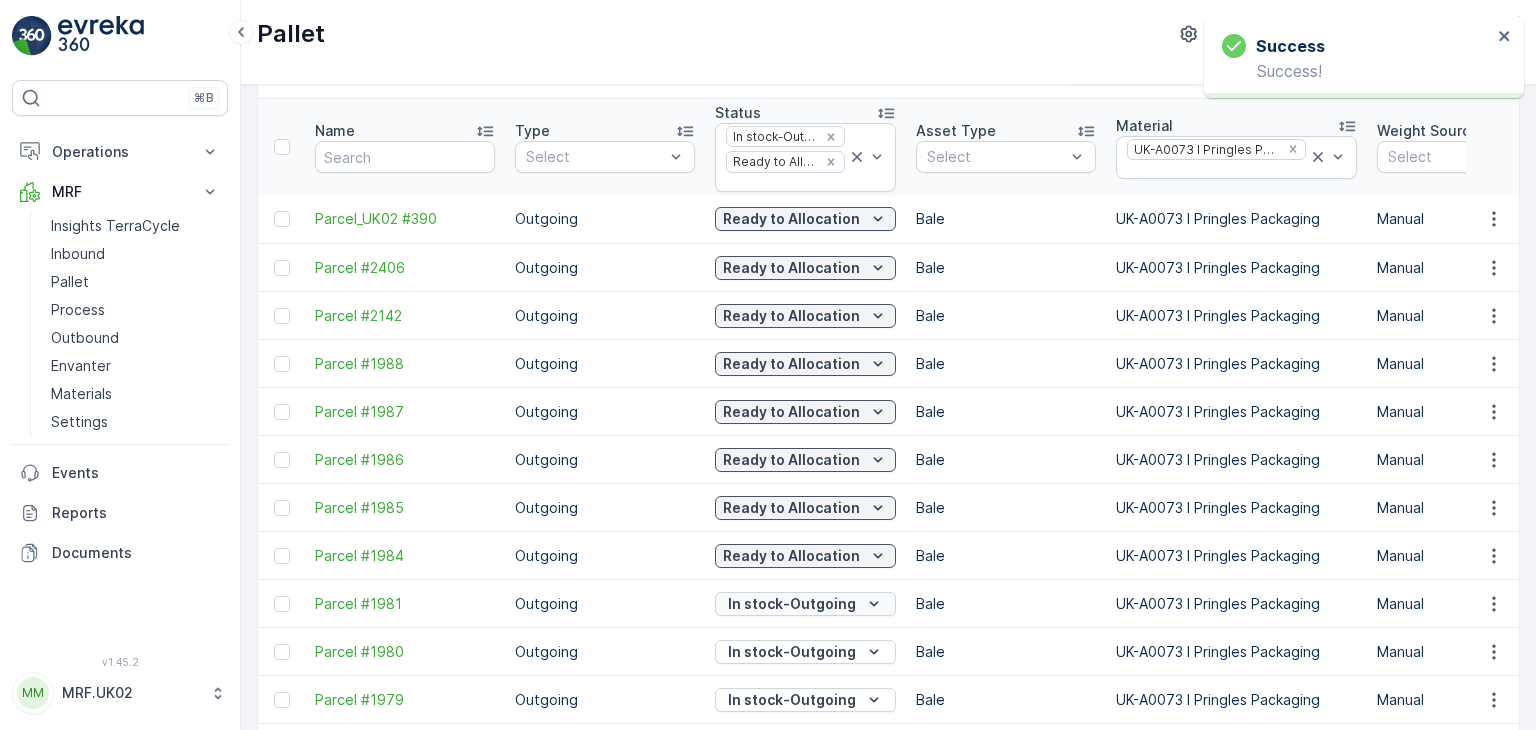 click 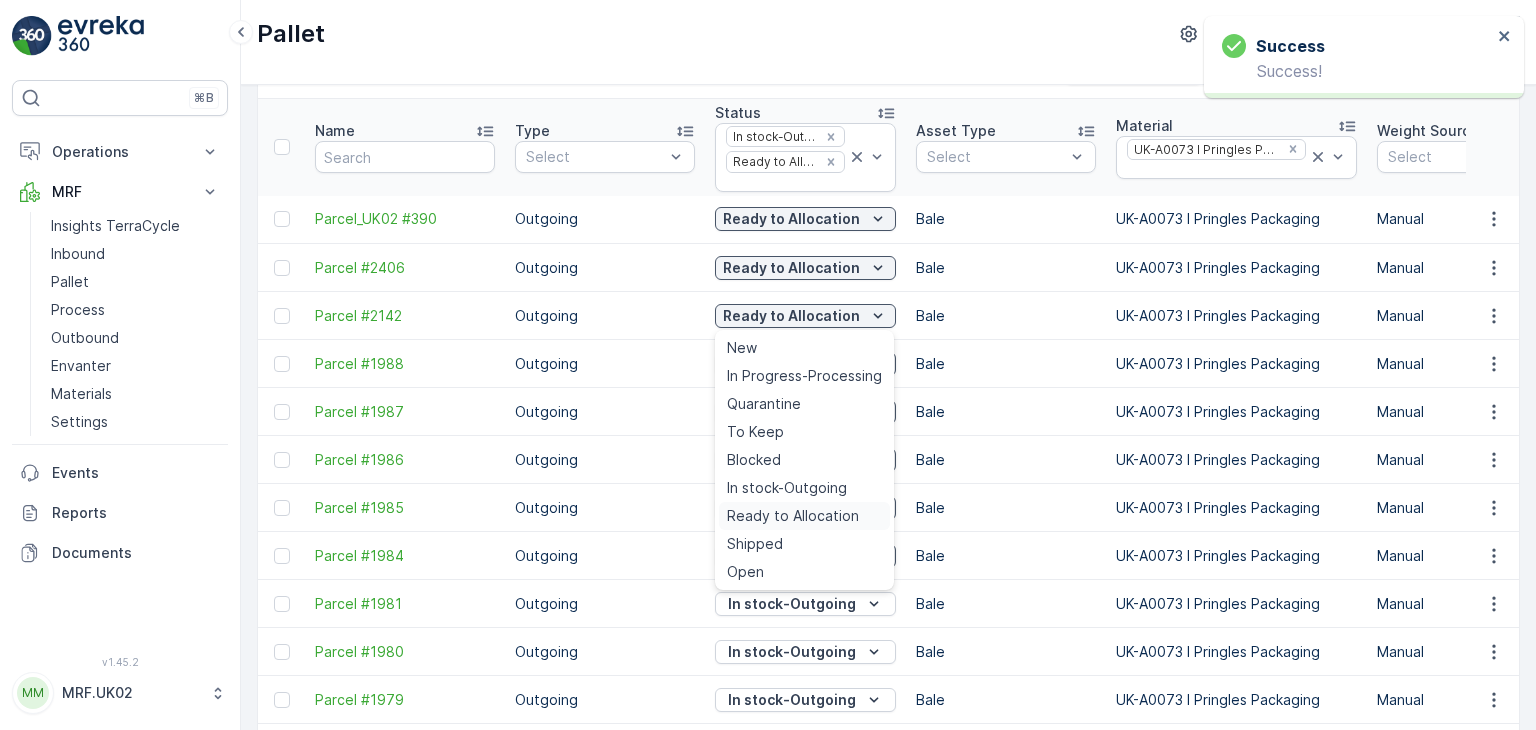 click on "Ready to Allocation" at bounding box center [793, 516] 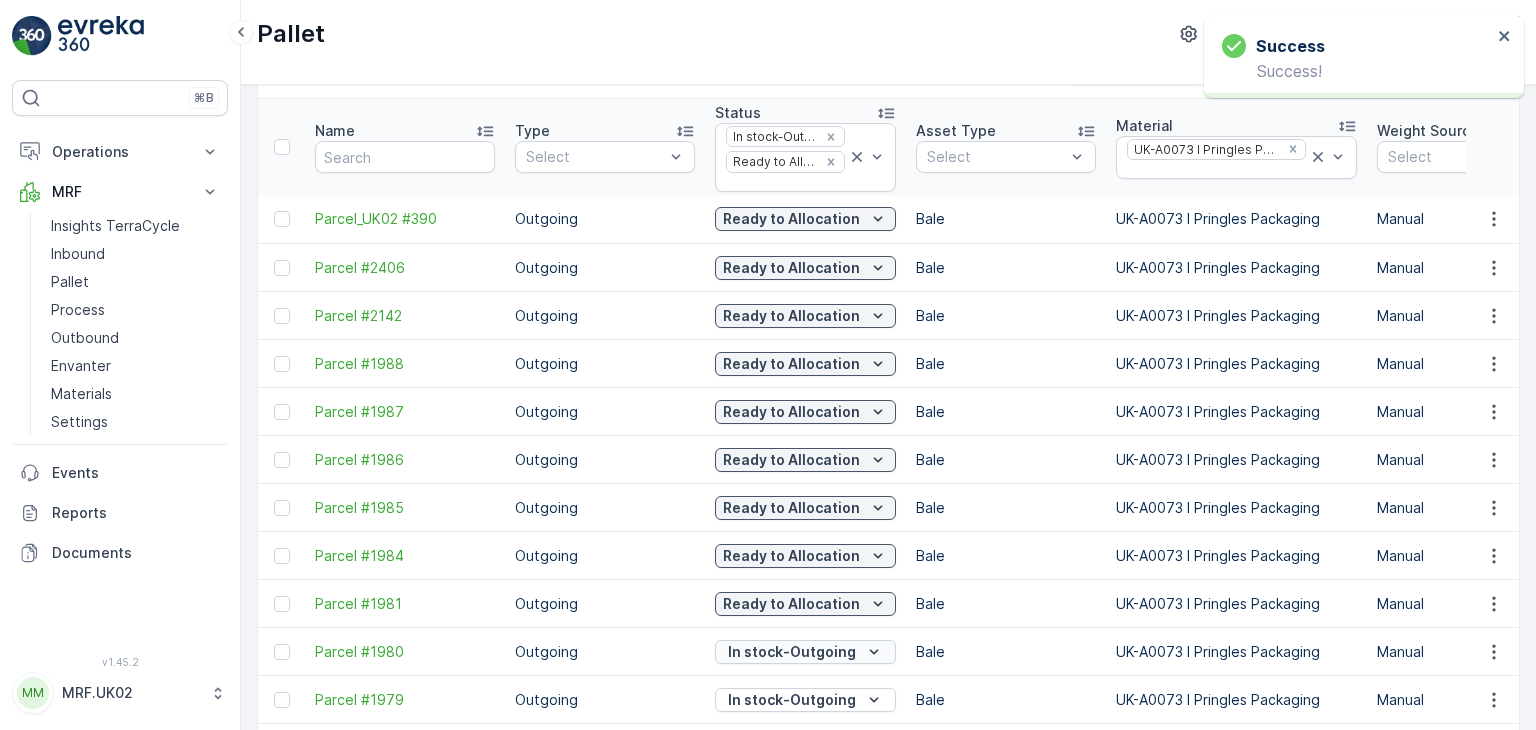 click 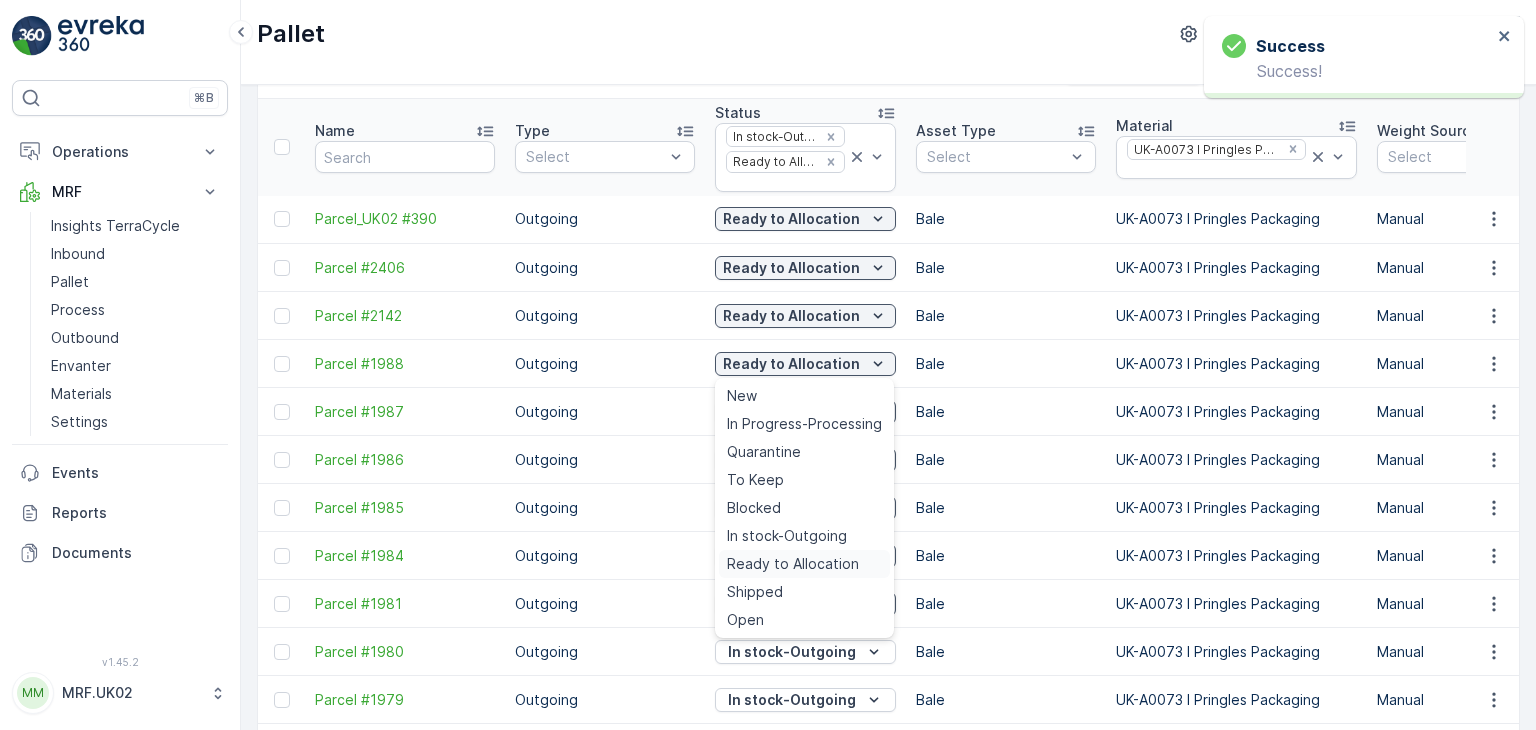 click on "Ready to Allocation" at bounding box center (793, 564) 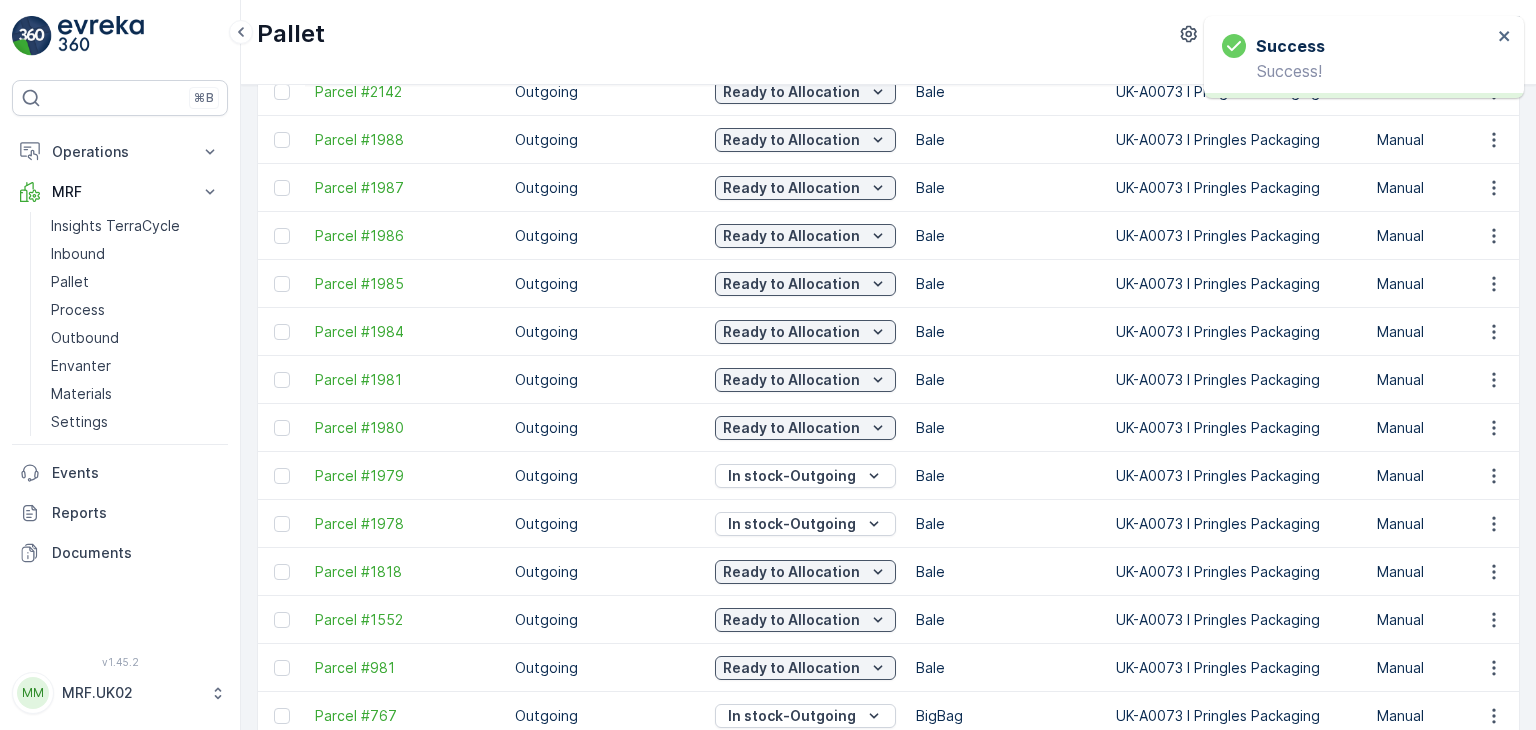 scroll, scrollTop: 298, scrollLeft: 0, axis: vertical 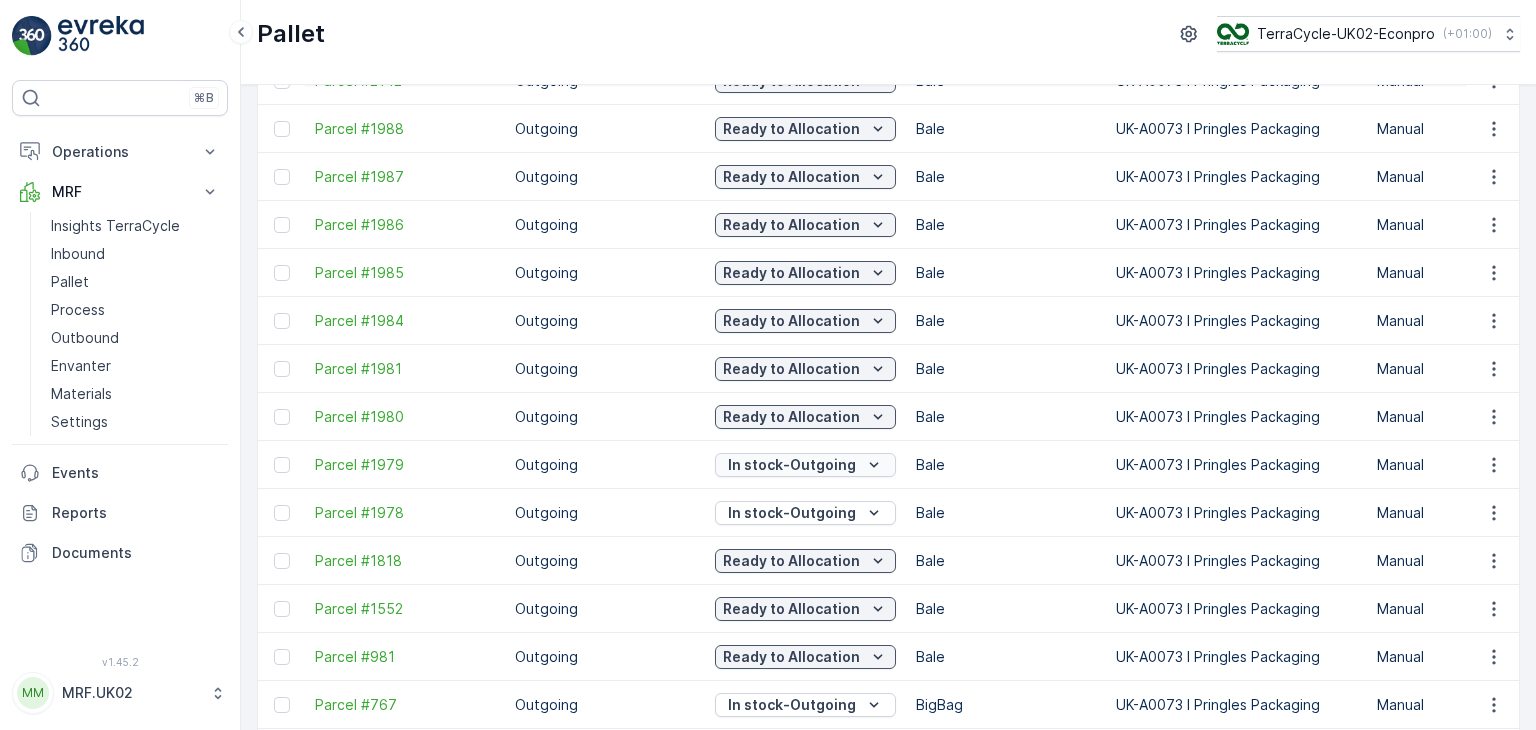 click 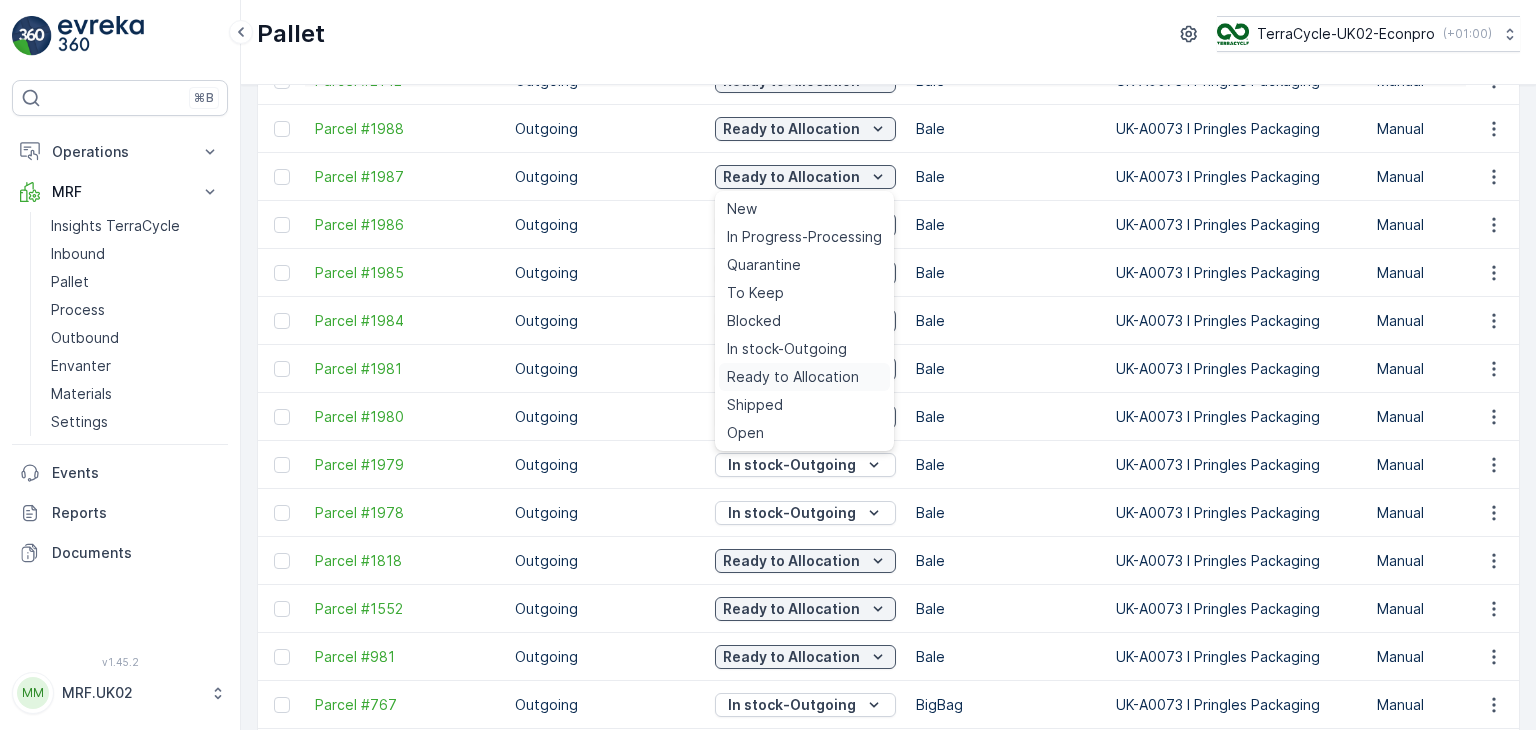 click on "Ready to Allocation" at bounding box center [793, 377] 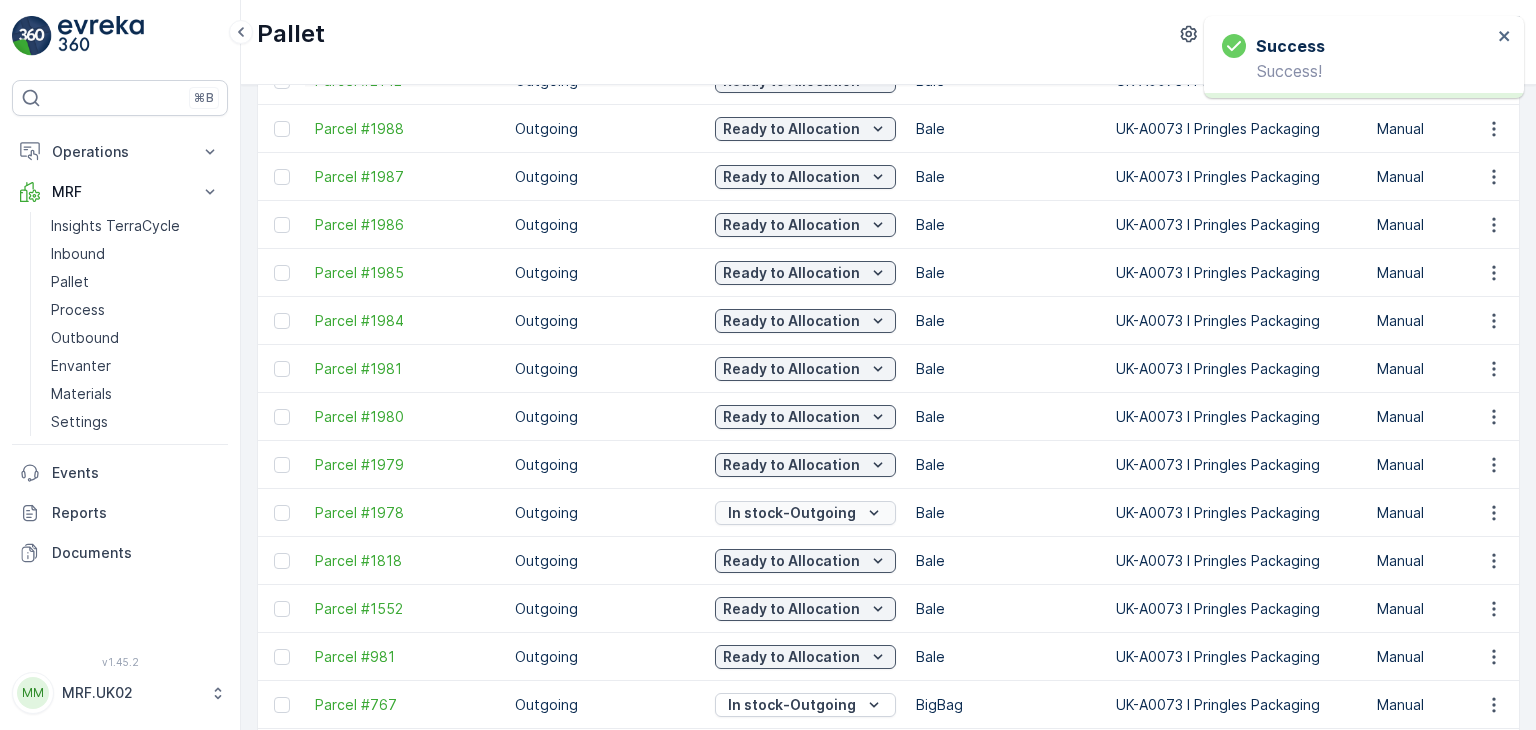 click 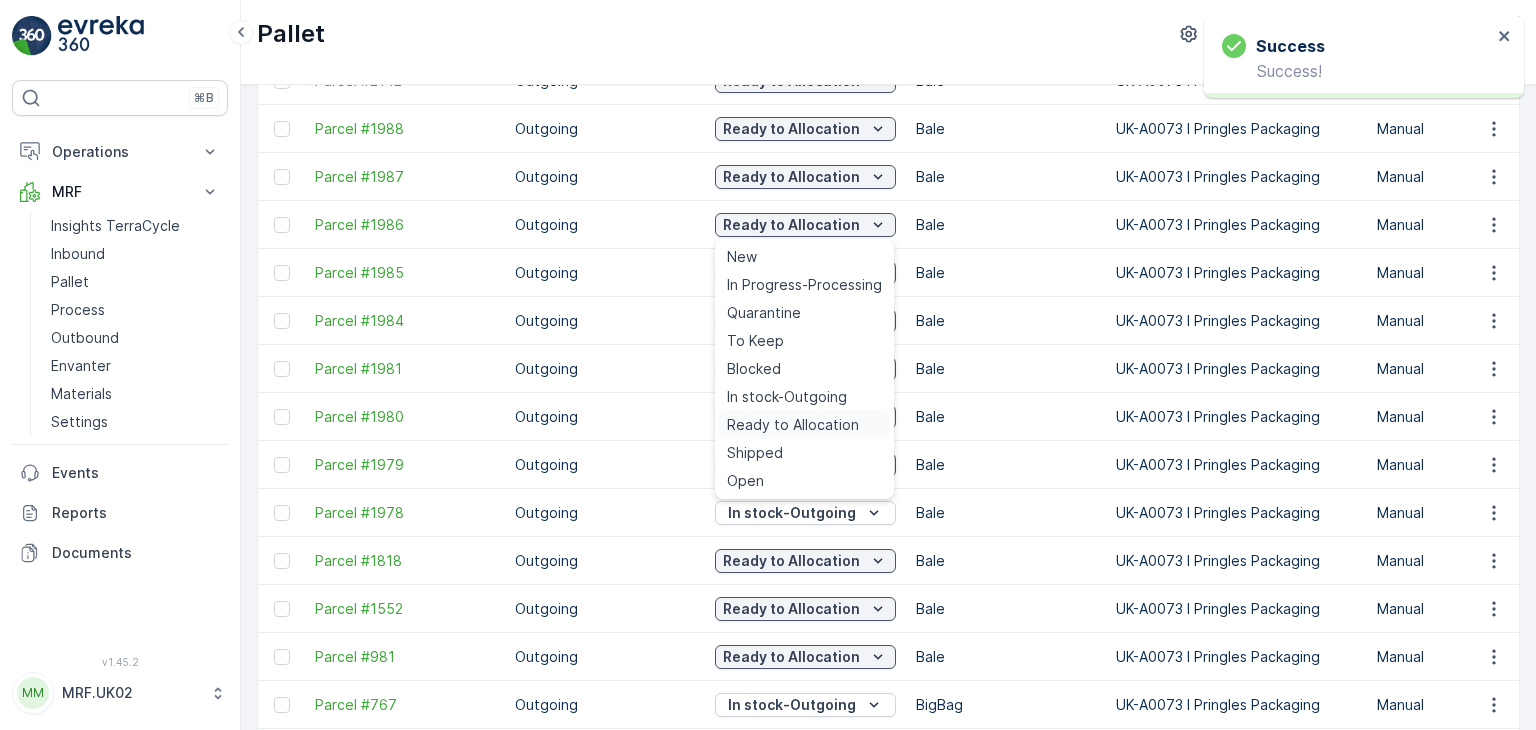 click on "Ready to Allocation" at bounding box center [793, 425] 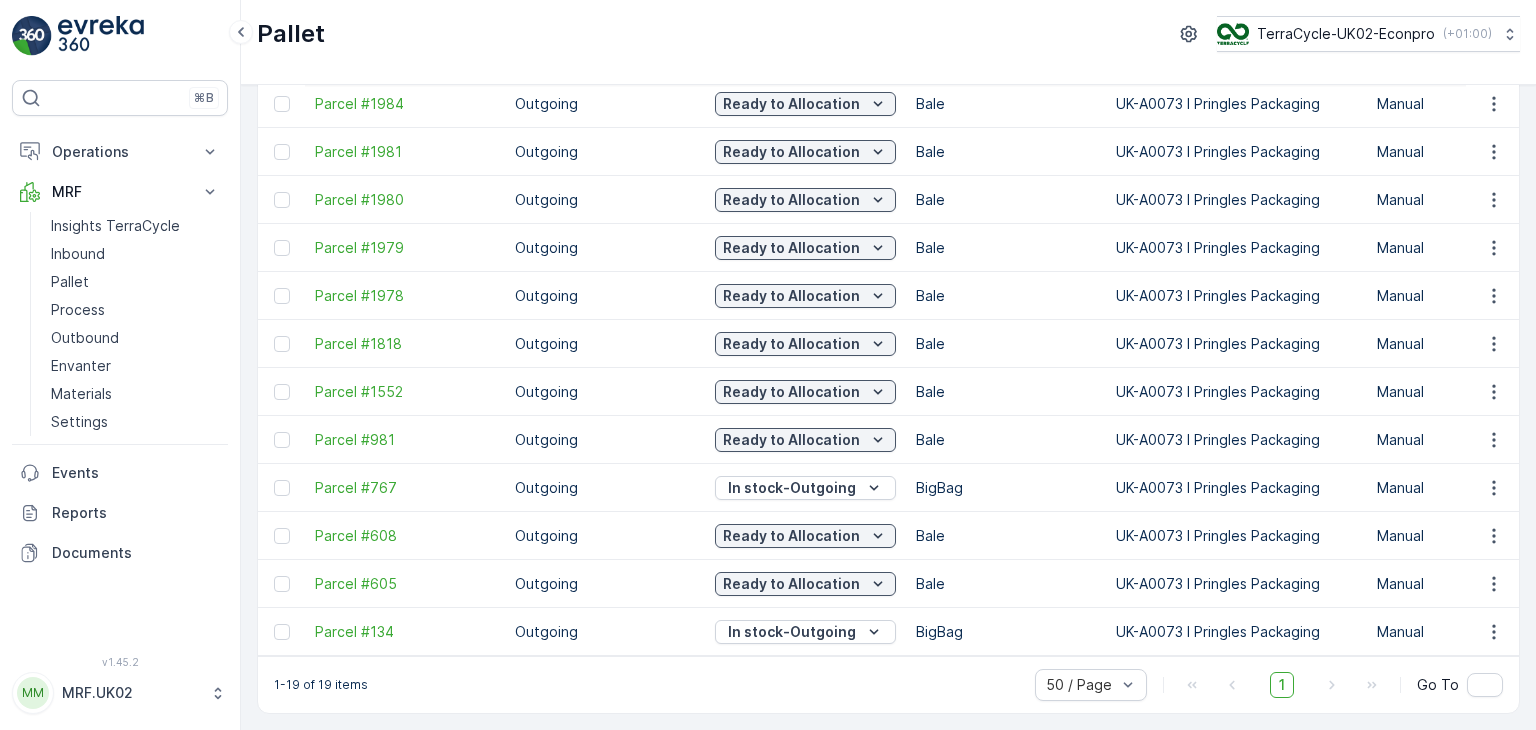 scroll, scrollTop: 0, scrollLeft: 0, axis: both 